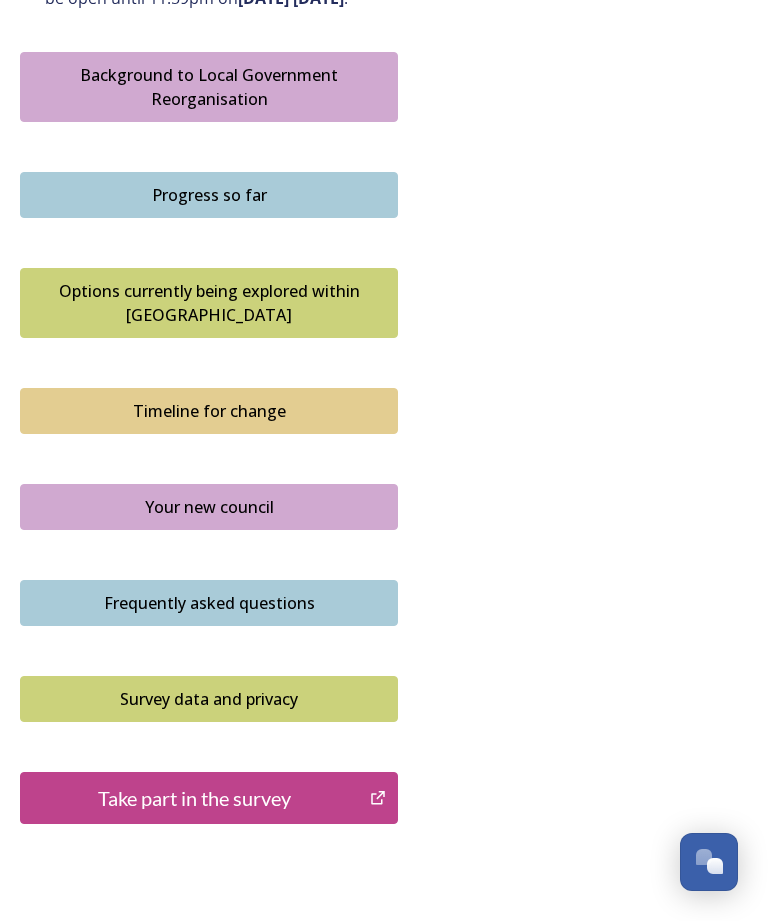 scroll, scrollTop: 1280, scrollLeft: 0, axis: vertical 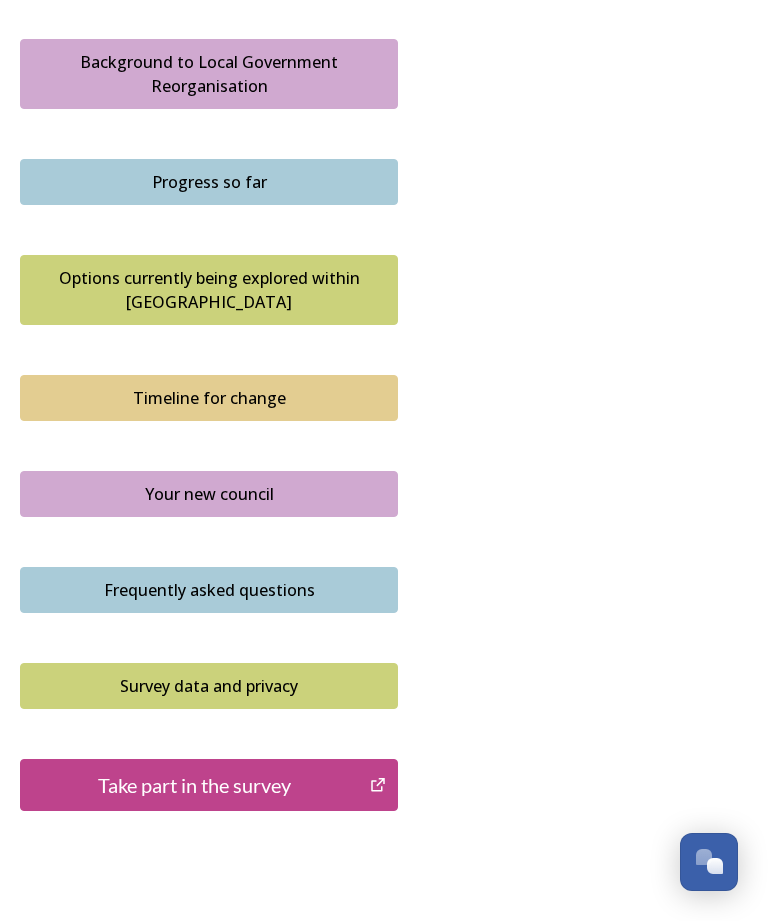 click on "Take part in the survey" at bounding box center (195, 785) 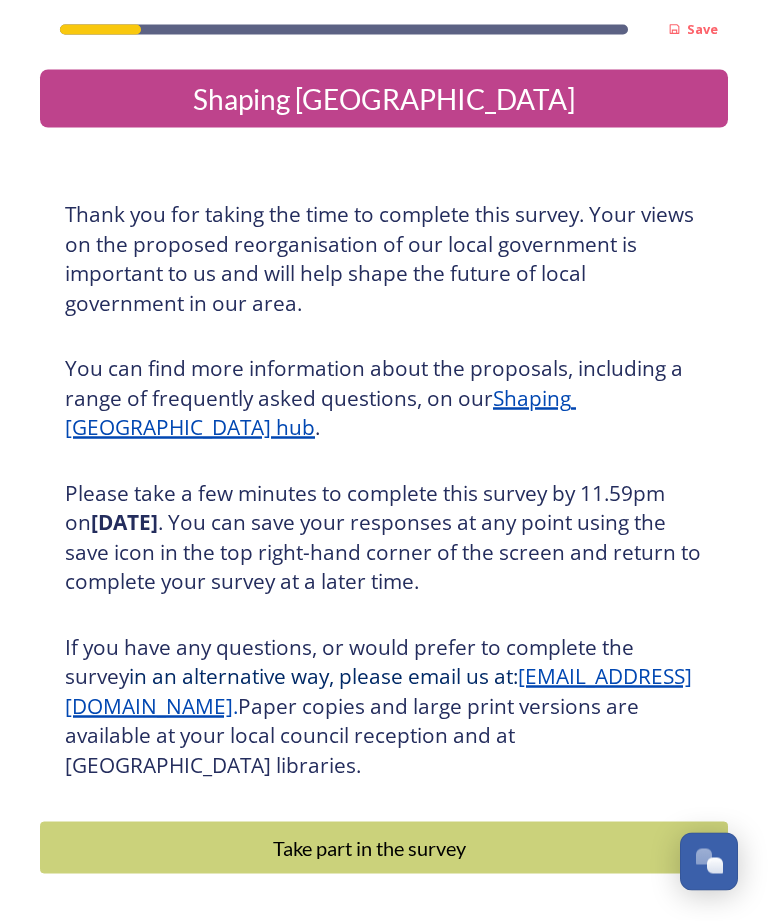 scroll, scrollTop: 64, scrollLeft: 0, axis: vertical 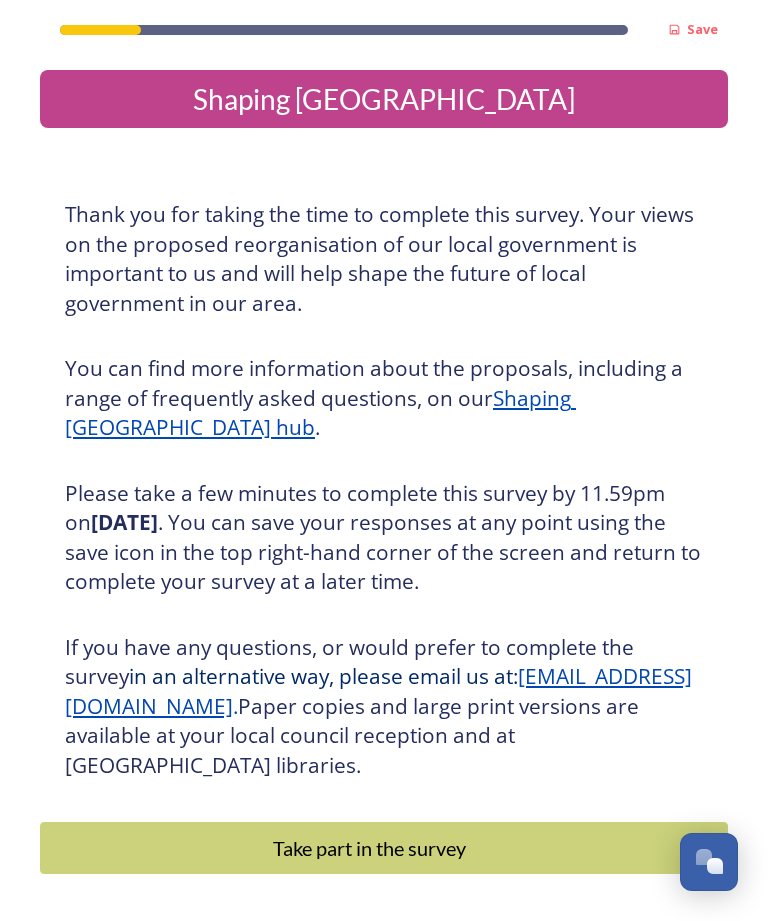 click on "Take part in the survey" at bounding box center [369, 848] 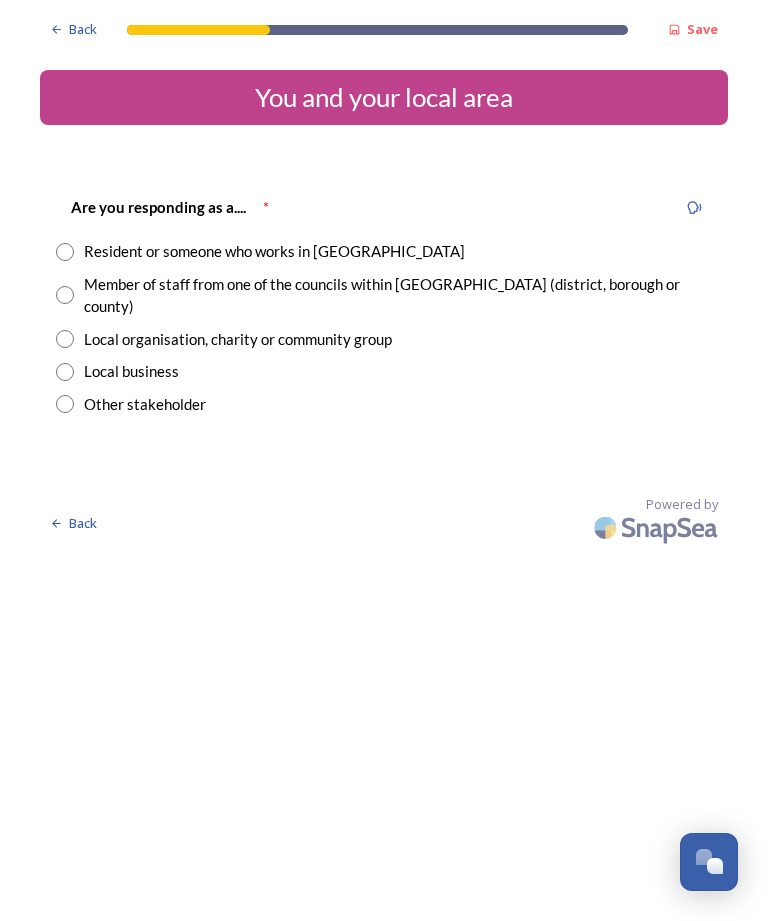scroll, scrollTop: 0, scrollLeft: 0, axis: both 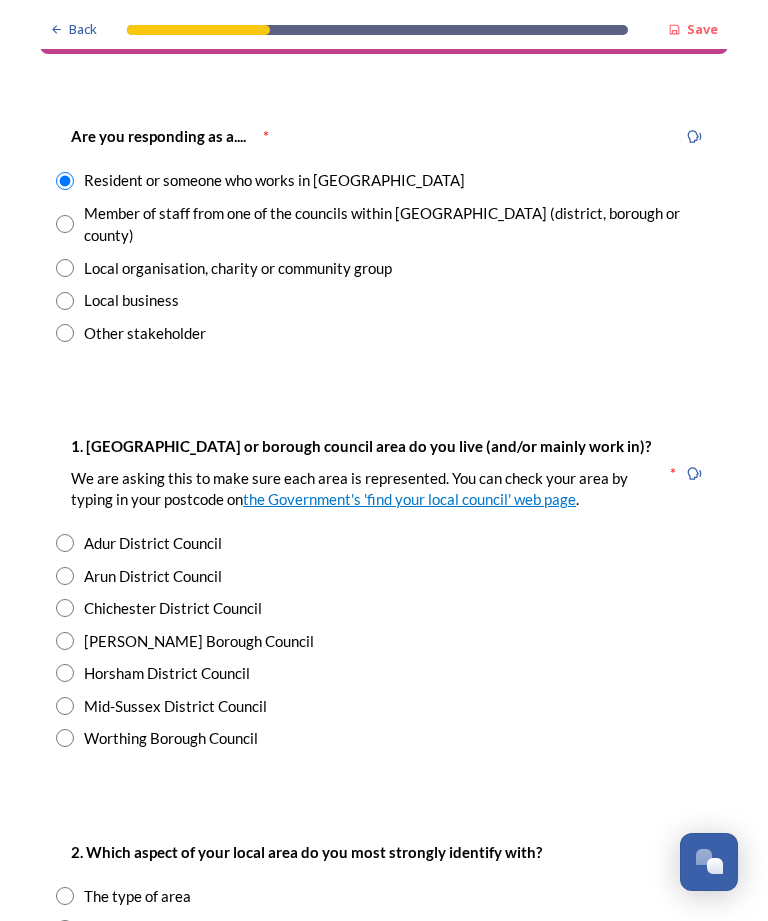 click on "Mid-Sussex District Council" at bounding box center [175, 706] 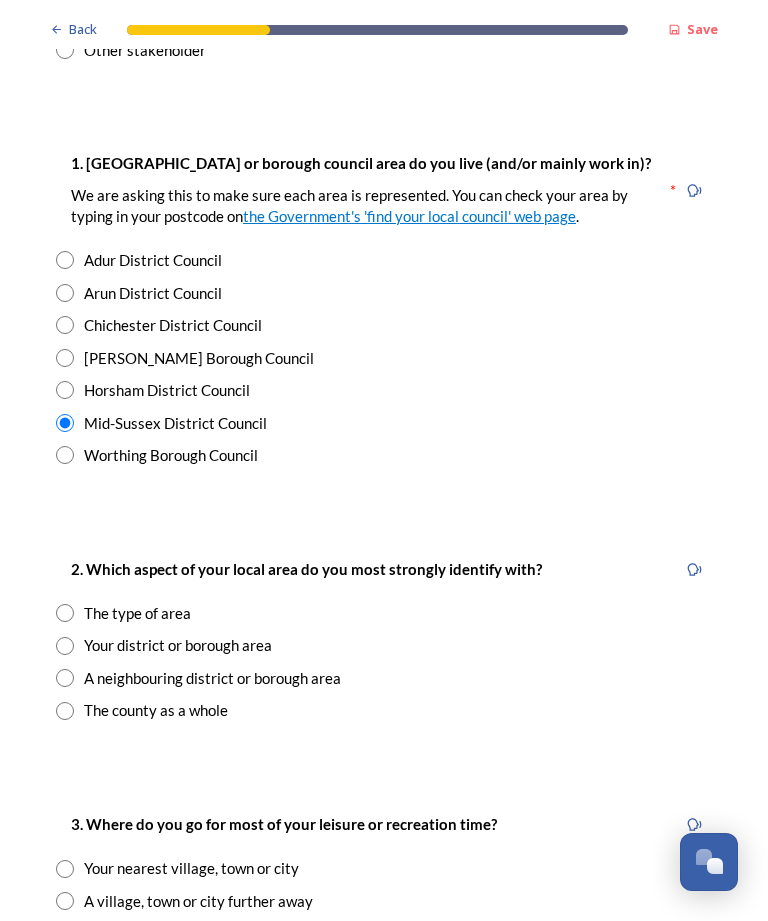 scroll, scrollTop: 356, scrollLeft: 0, axis: vertical 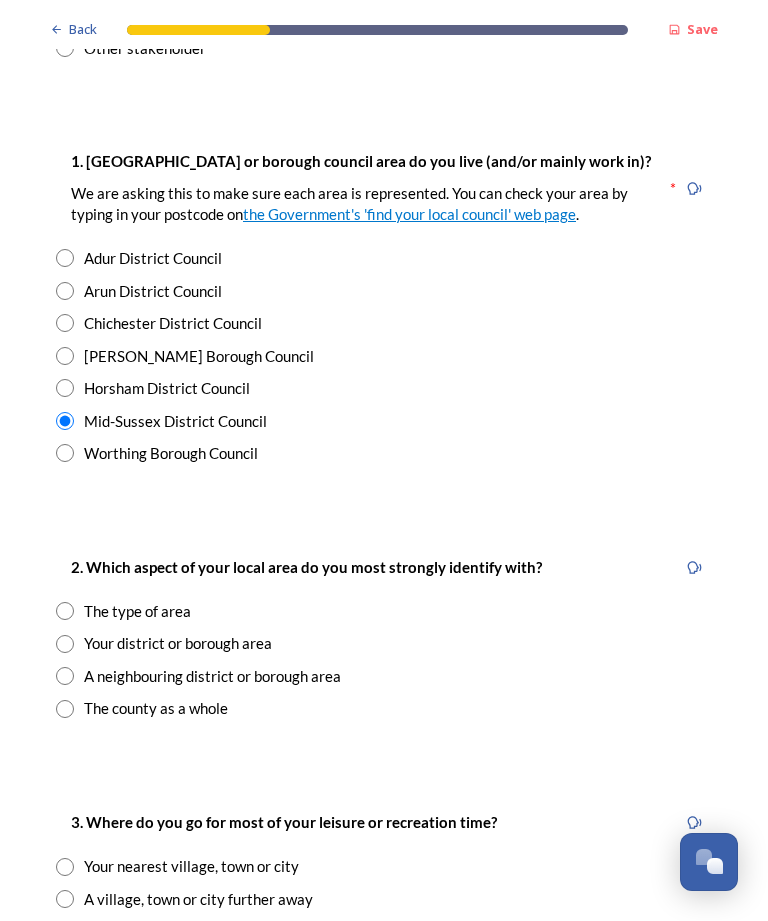 click on "The type of area" at bounding box center (137, 611) 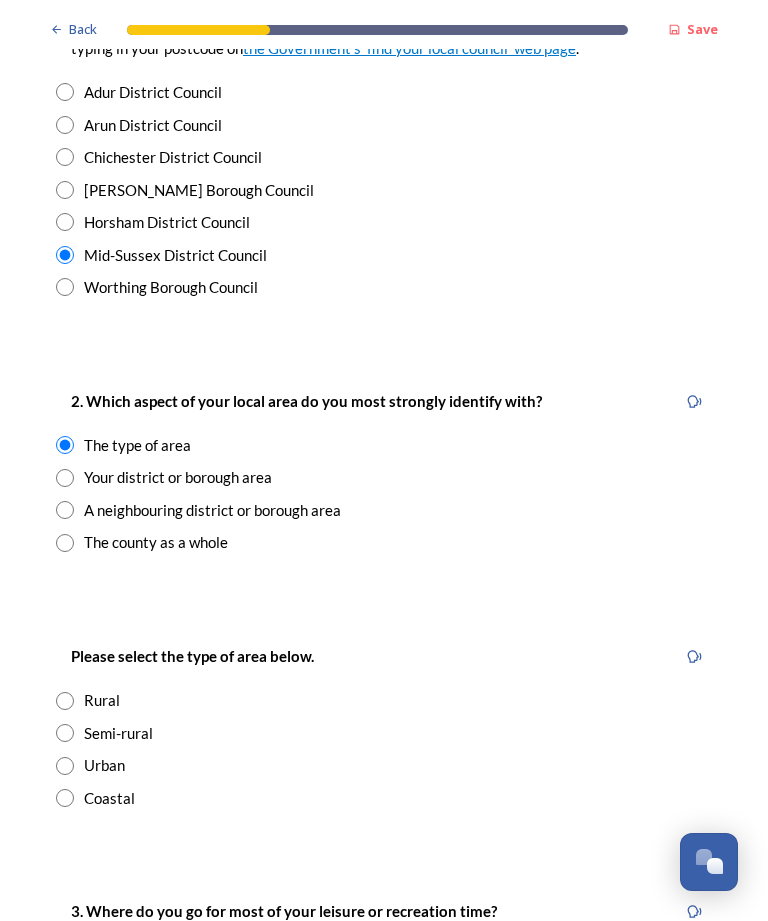 scroll, scrollTop: 527, scrollLeft: 0, axis: vertical 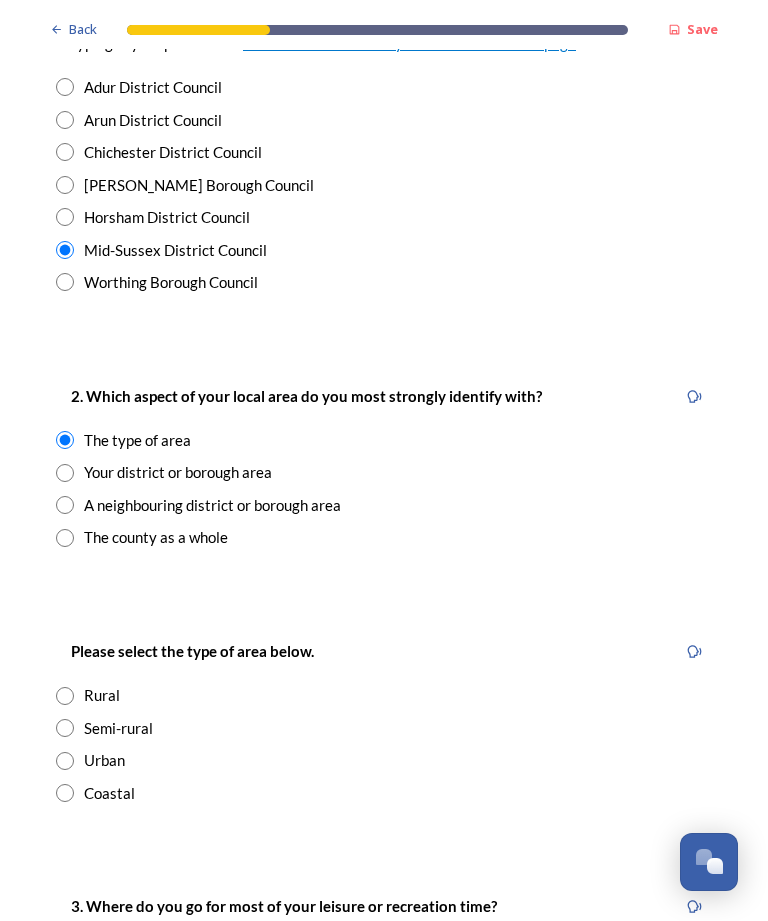 click on "Urban" at bounding box center (104, 760) 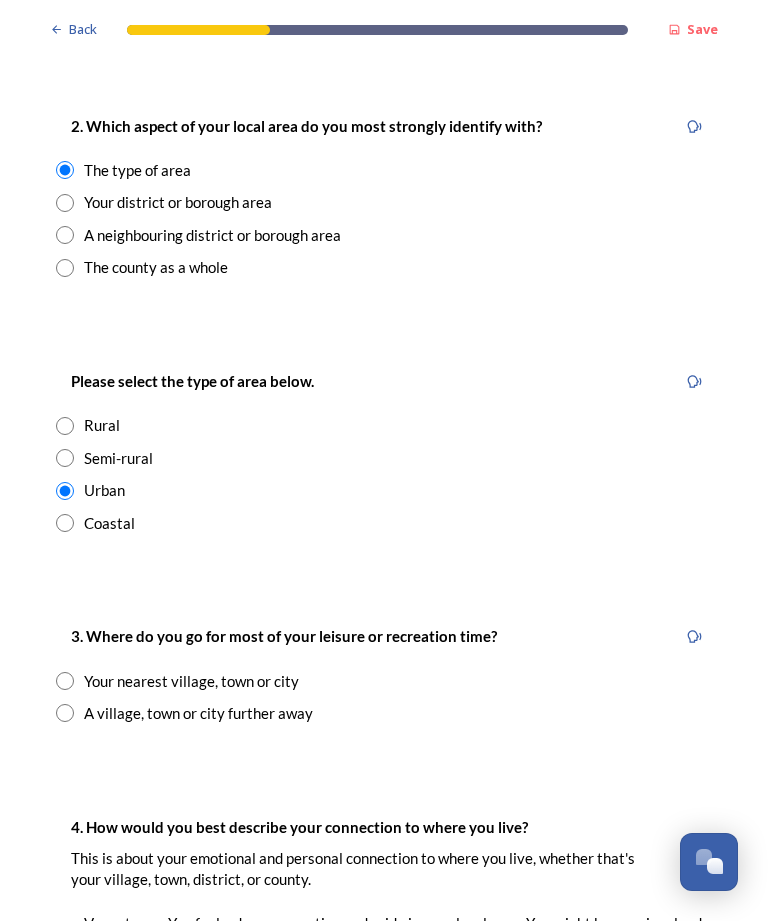 scroll, scrollTop: 800, scrollLeft: 0, axis: vertical 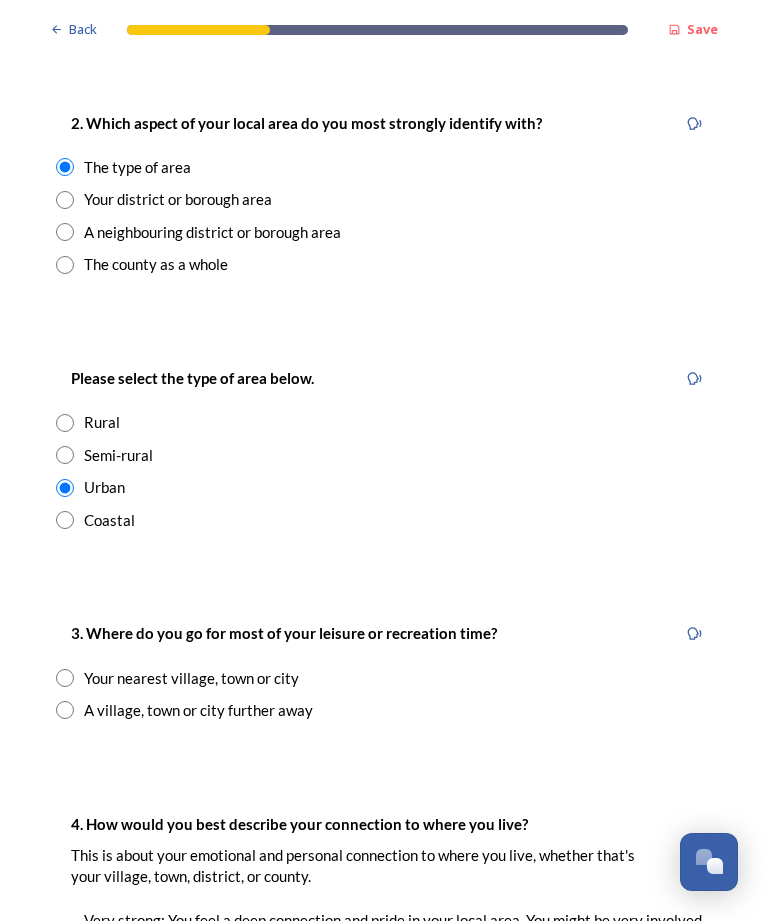 click on "Your nearest village, town or city" at bounding box center (191, 678) 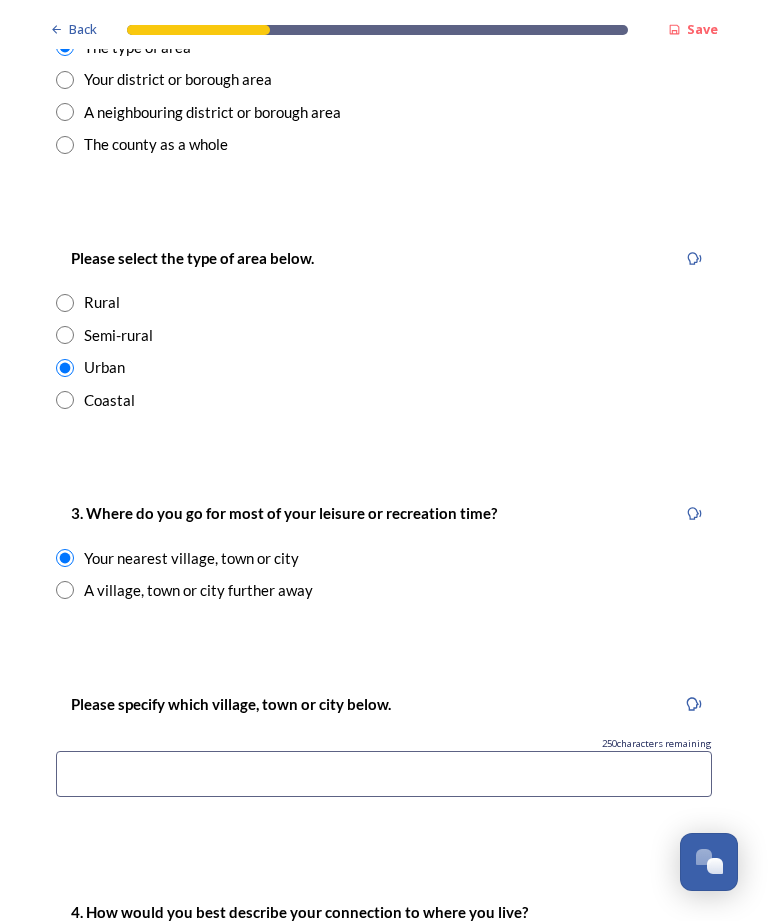 scroll, scrollTop: 922, scrollLeft: 0, axis: vertical 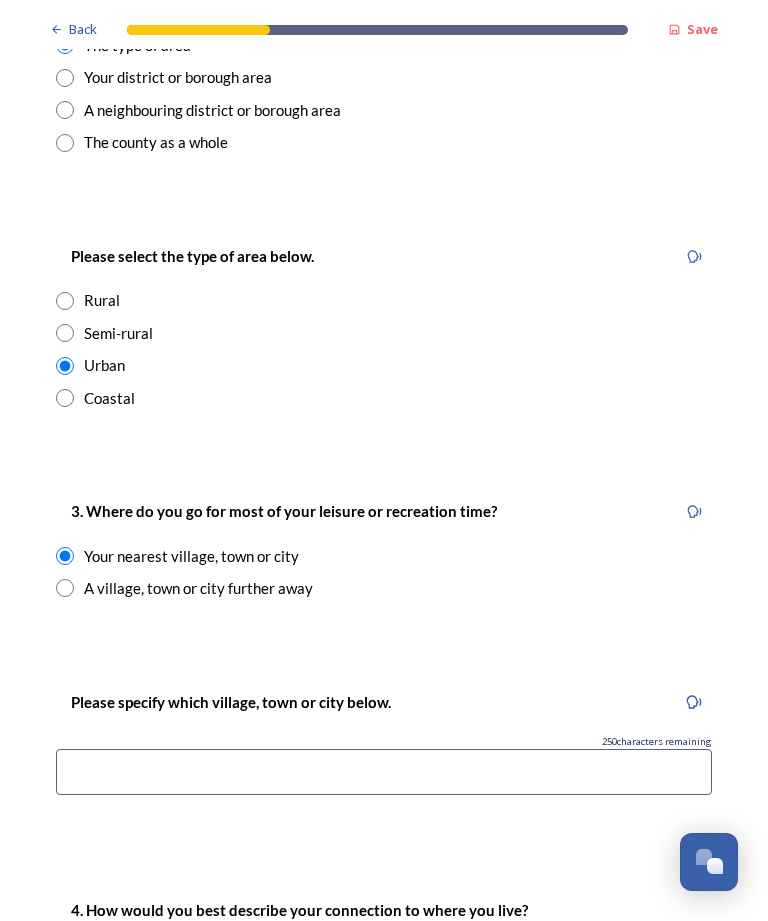 click at bounding box center [384, 772] 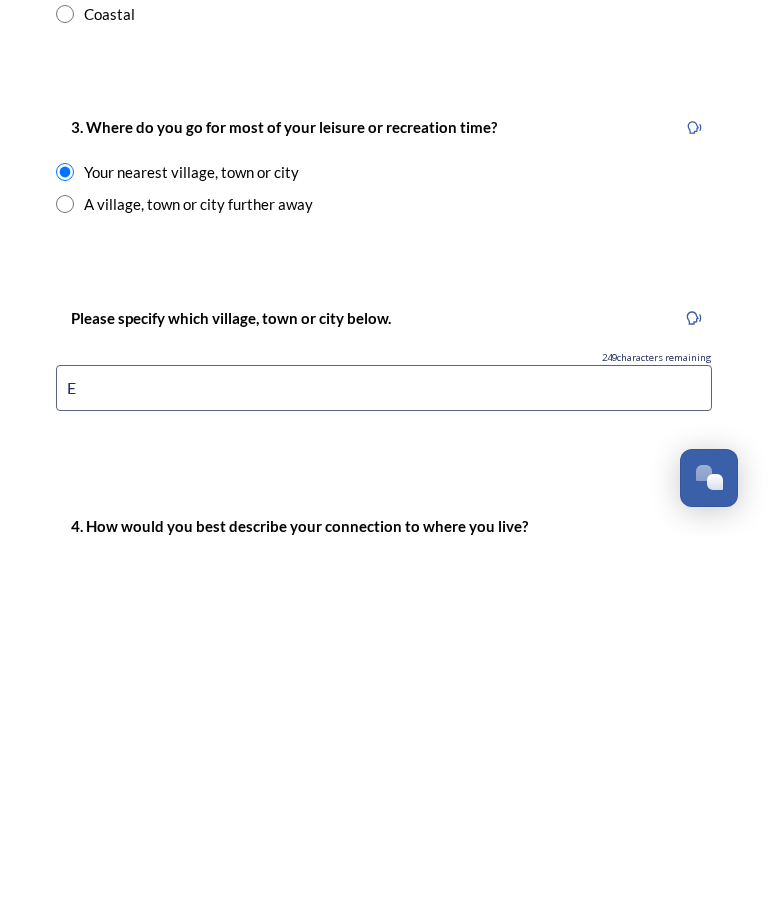 scroll, scrollTop: 64, scrollLeft: 0, axis: vertical 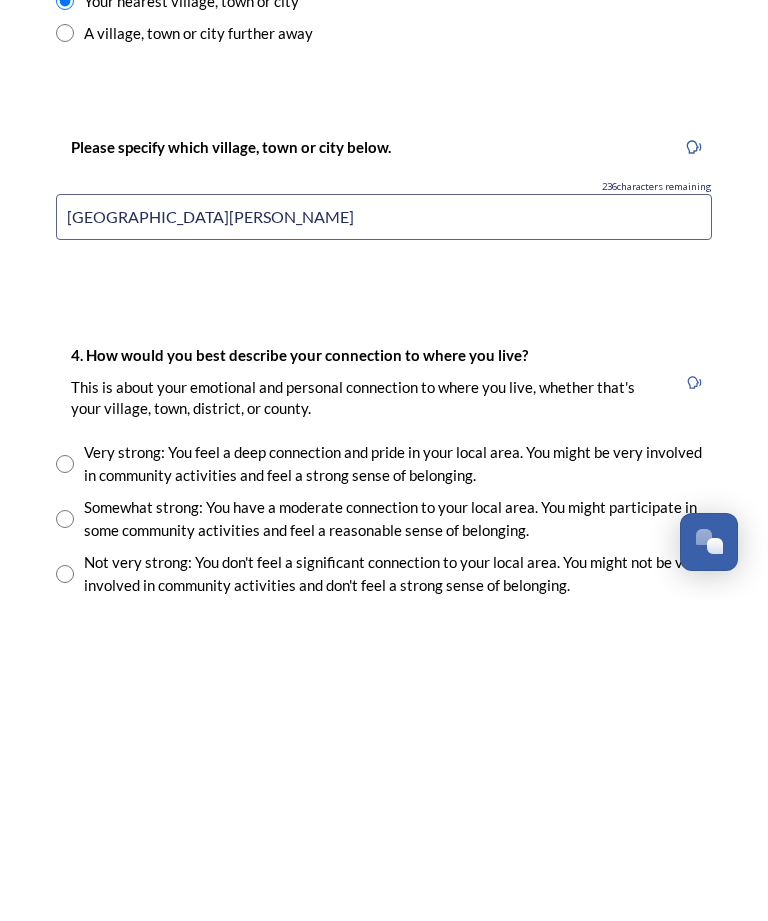 type on "[GEOGRAPHIC_DATA][PERSON_NAME]" 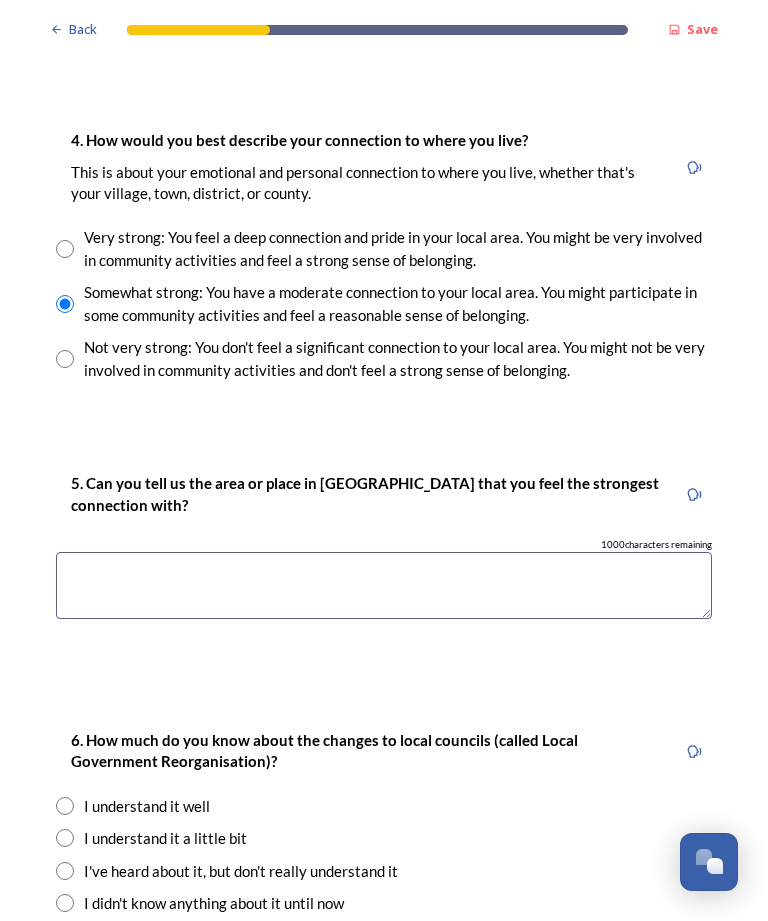 scroll, scrollTop: 1692, scrollLeft: 0, axis: vertical 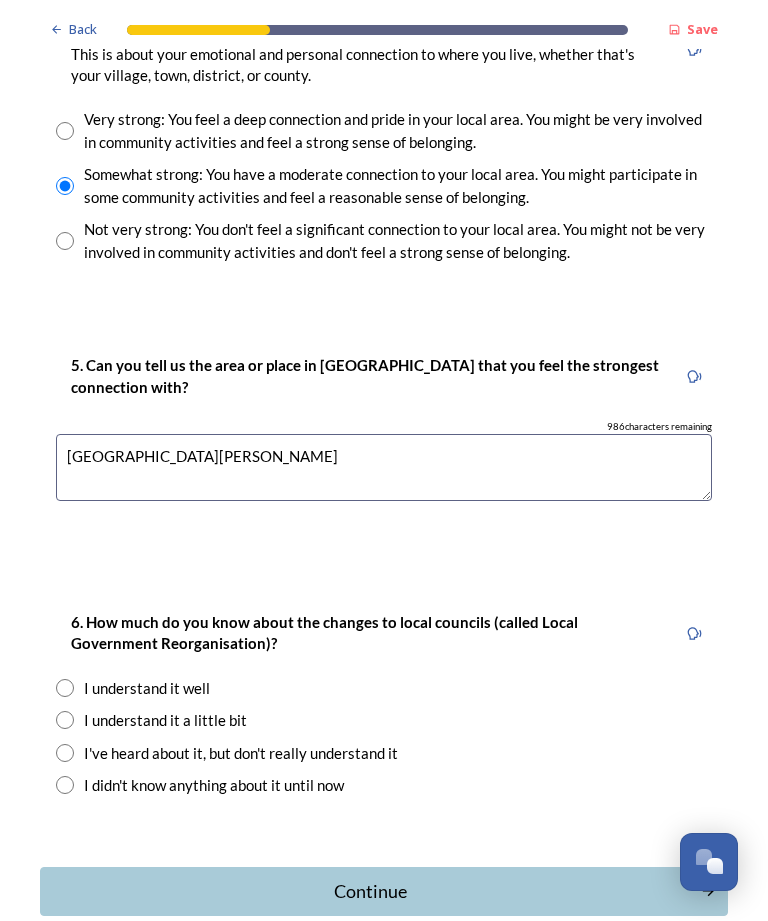 type on "[GEOGRAPHIC_DATA][PERSON_NAME]" 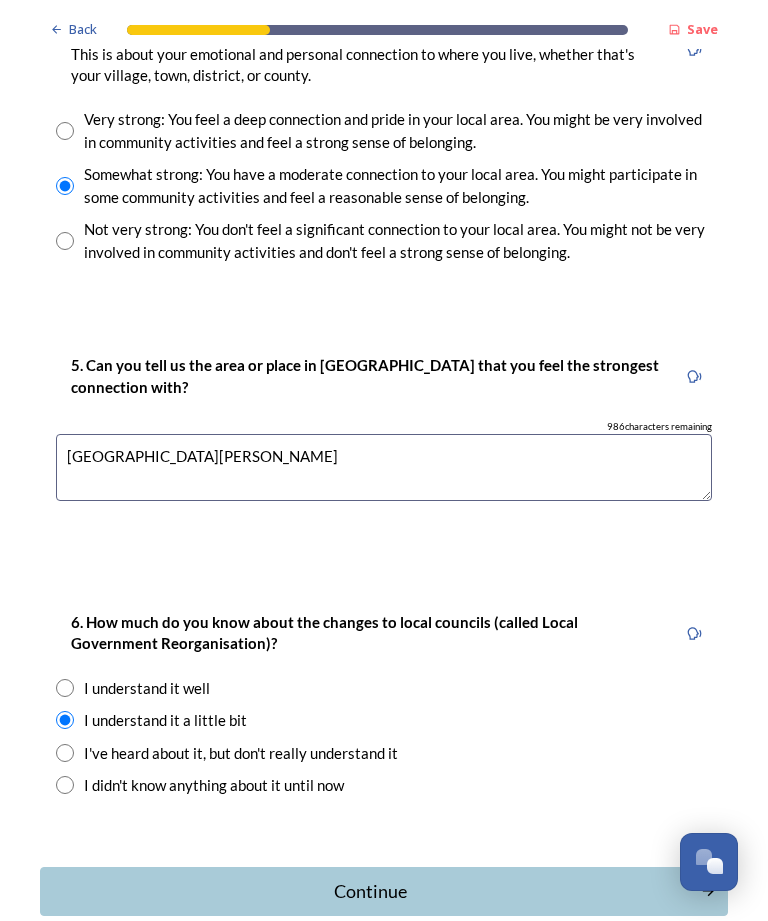 click on "Continue" at bounding box center [370, 891] 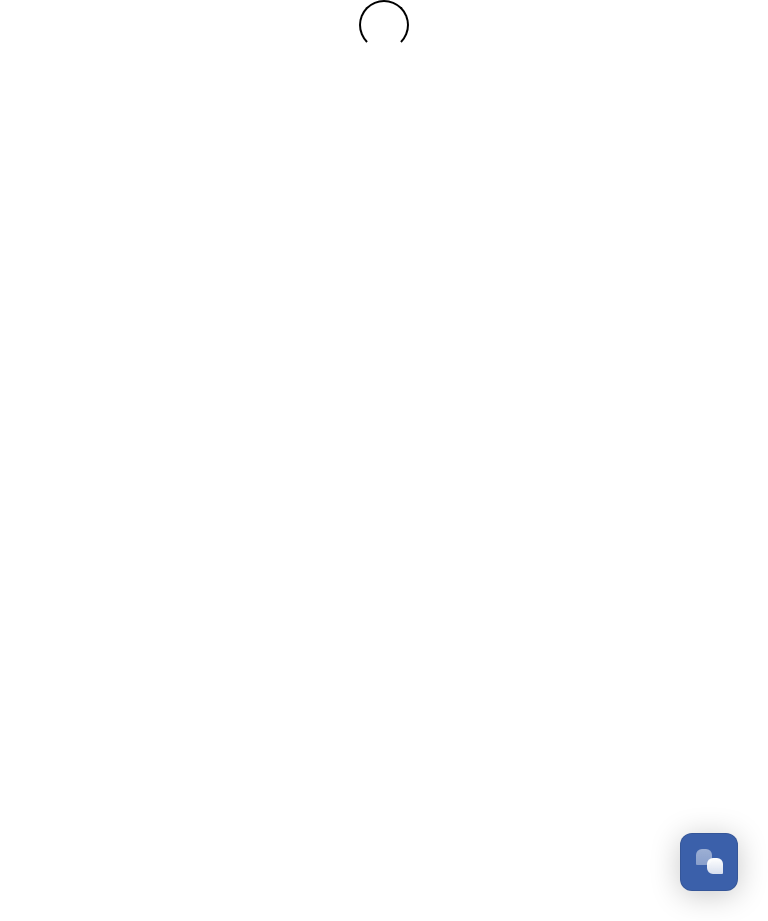 scroll, scrollTop: 0, scrollLeft: 0, axis: both 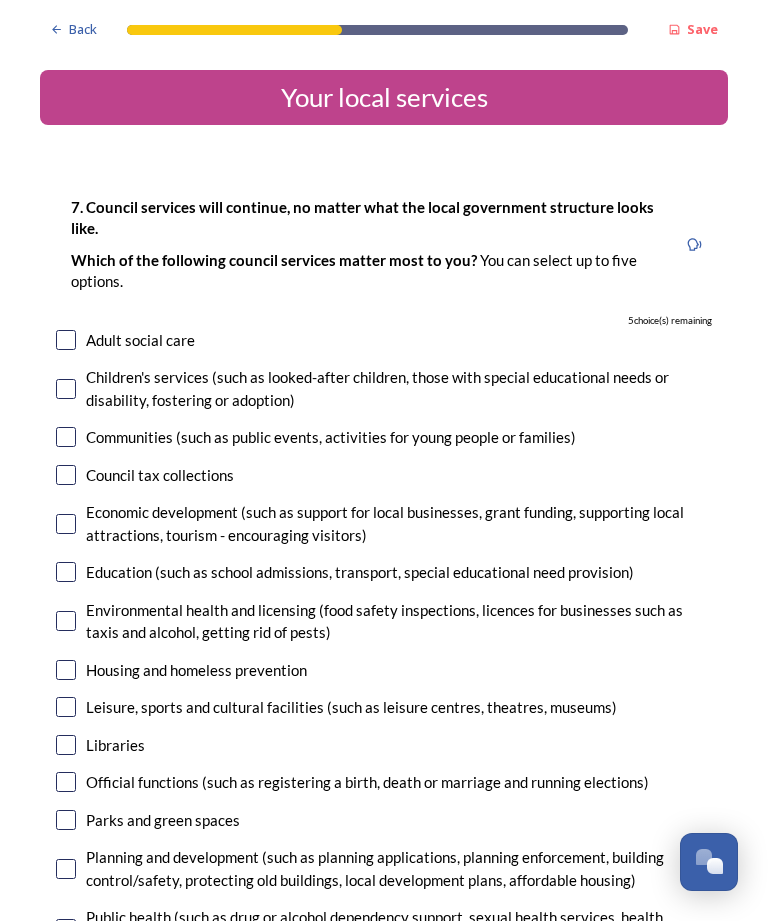 click on "Adult social care" at bounding box center (140, 340) 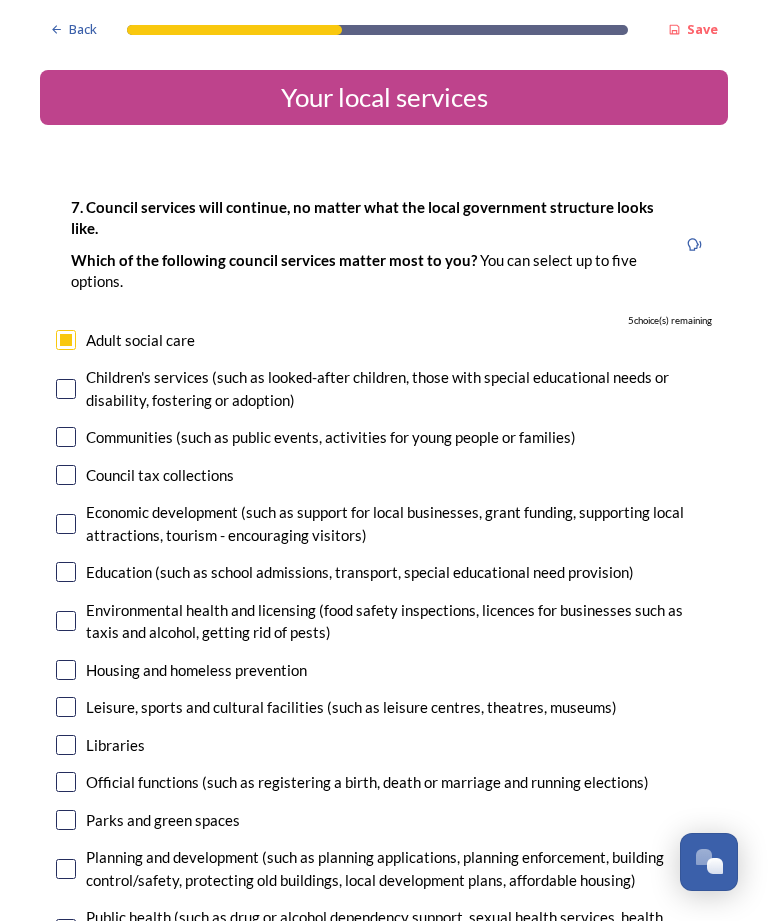 checkbox on "true" 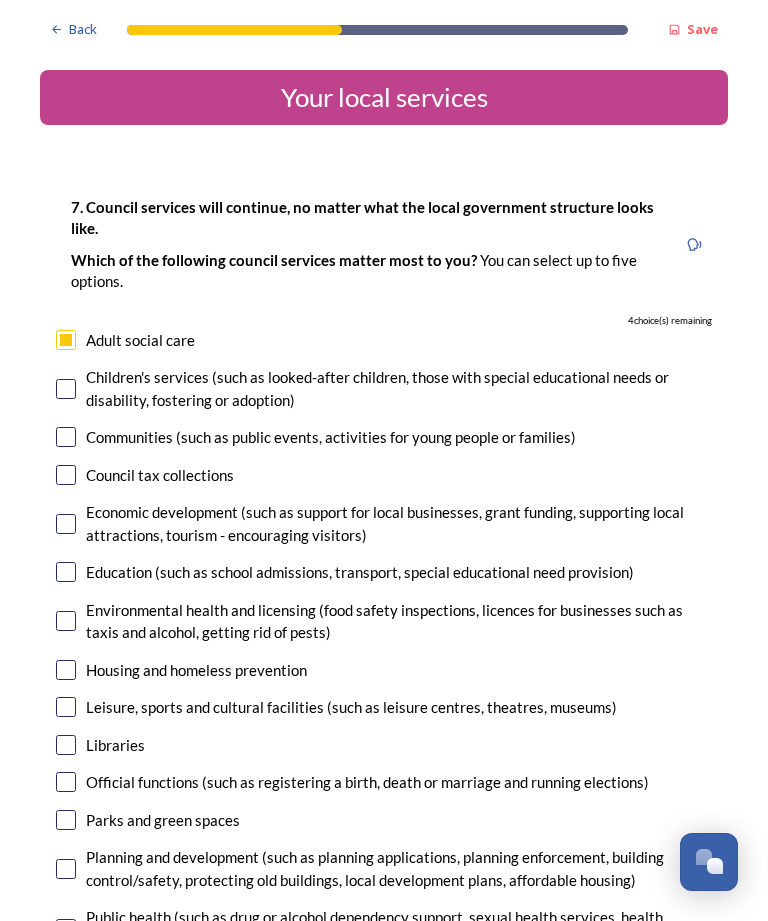click on "Communities (such as public events, activities for young people or families)" at bounding box center (331, 437) 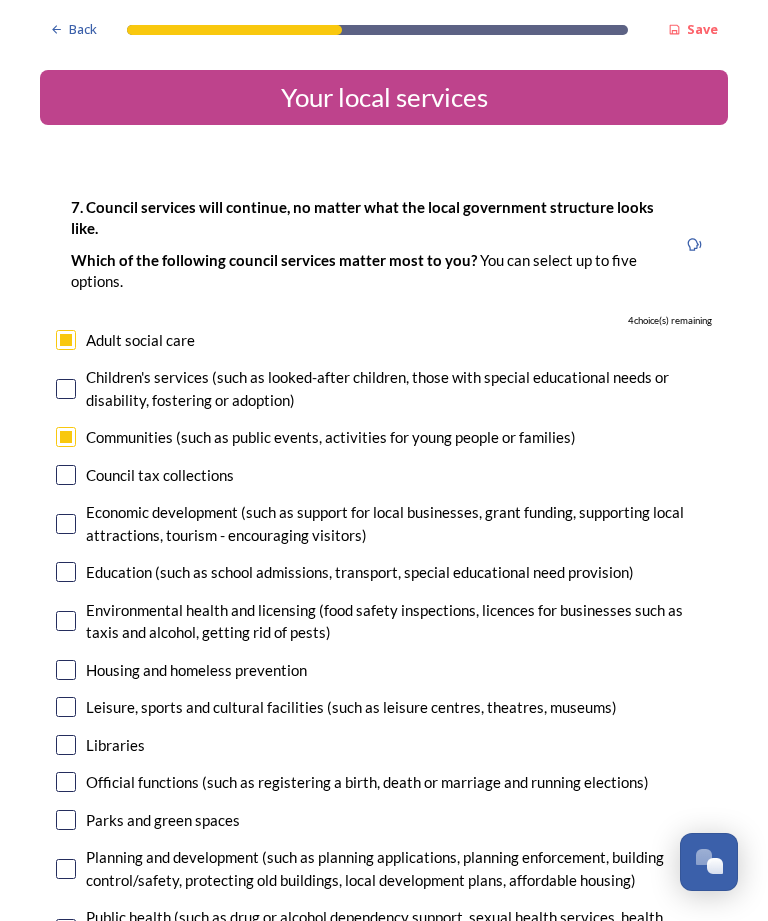 checkbox on "true" 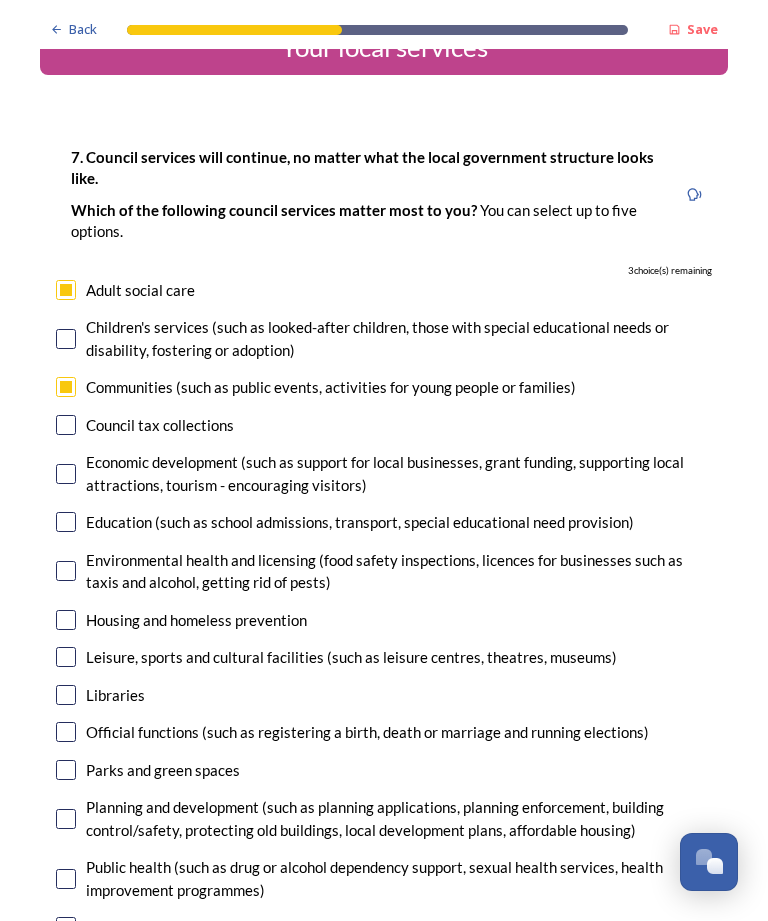 scroll, scrollTop: 50, scrollLeft: 0, axis: vertical 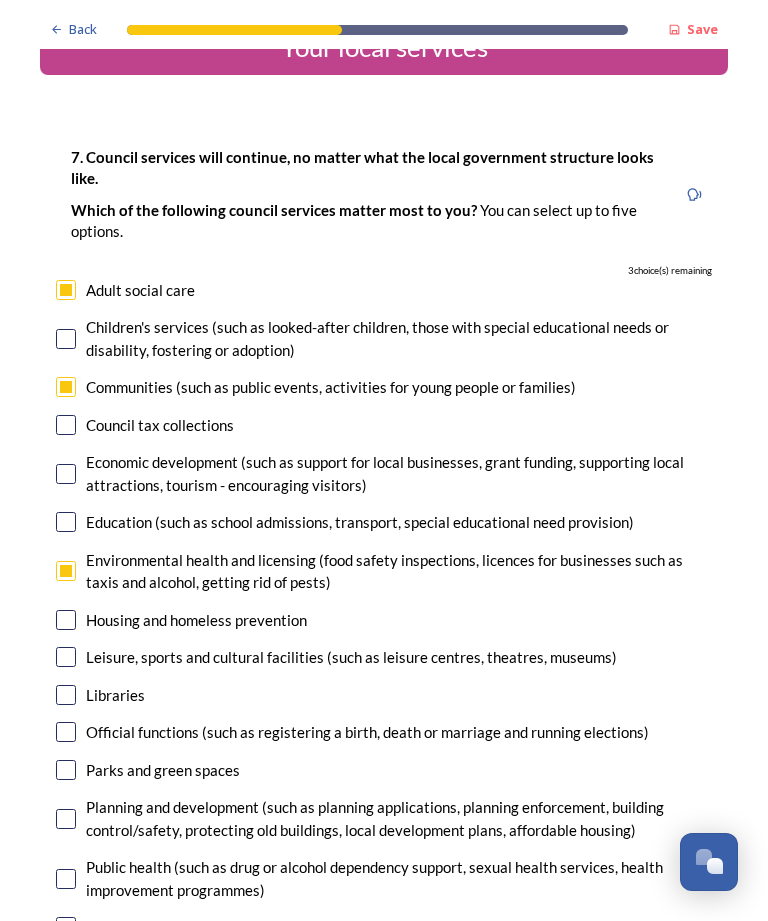 checkbox on "true" 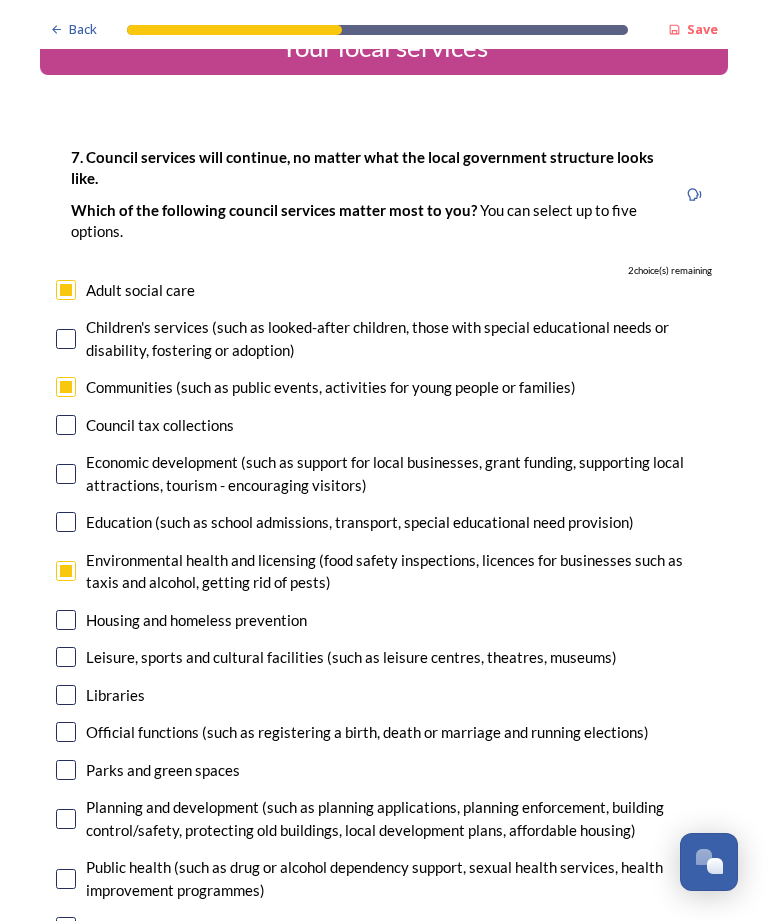 click on "Leisure, sports and cultural facilities (such as leisure centres, theatres, museums)" at bounding box center [351, 657] 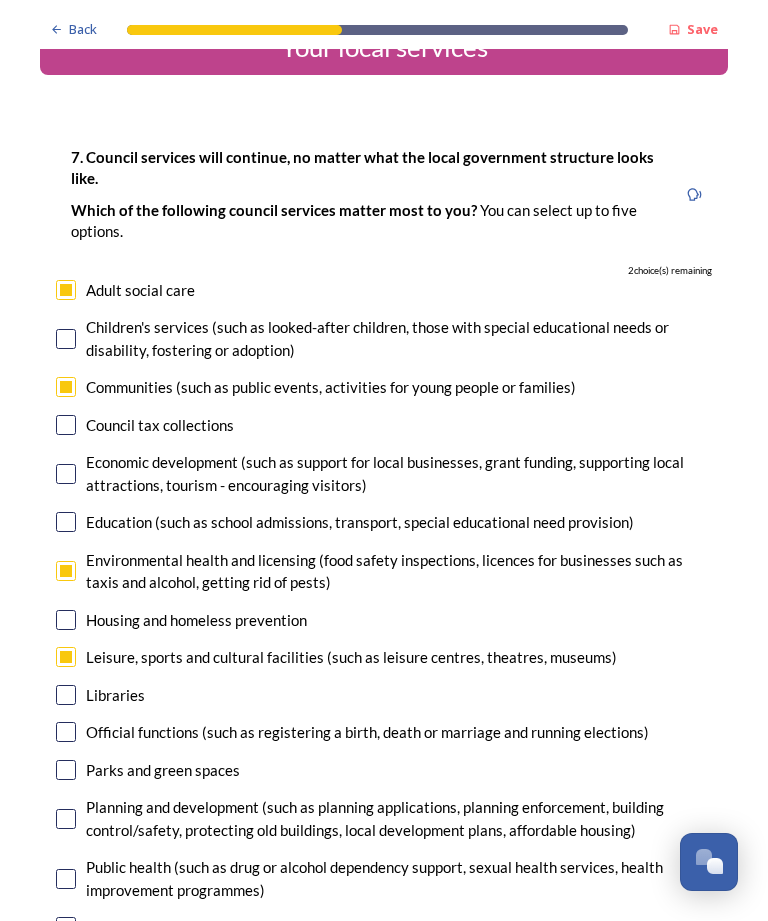 checkbox on "true" 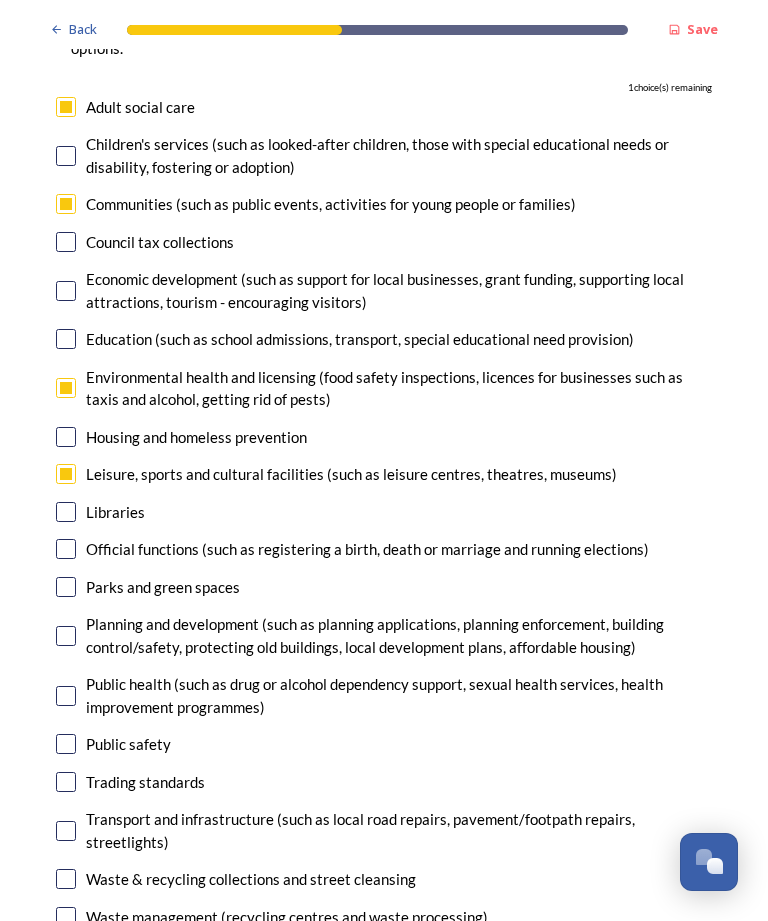 scroll, scrollTop: 233, scrollLeft: 0, axis: vertical 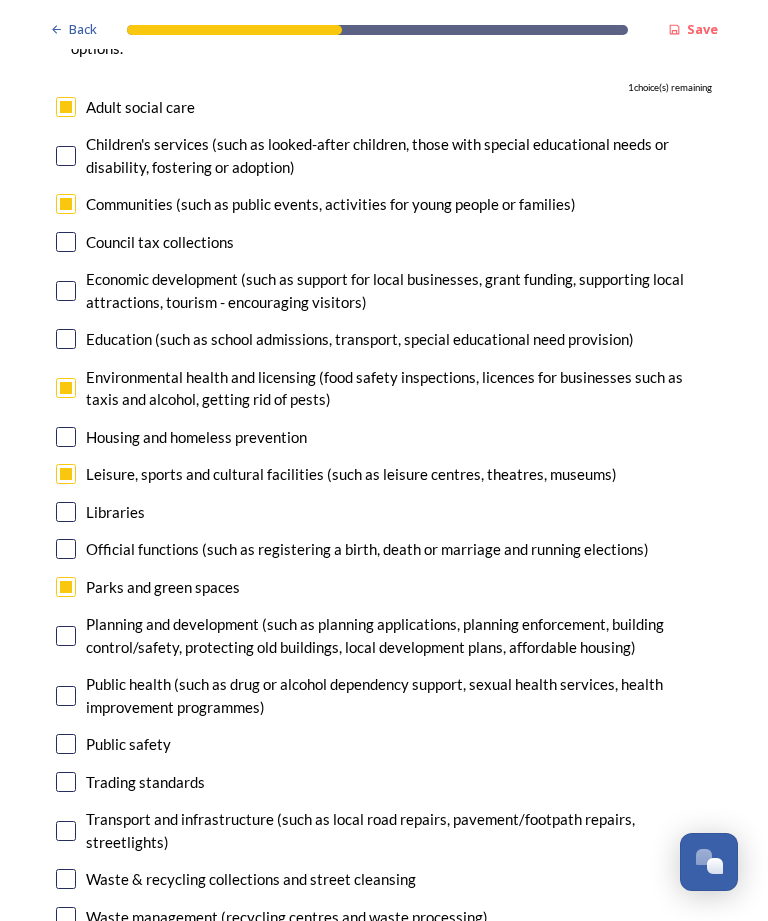 checkbox on "true" 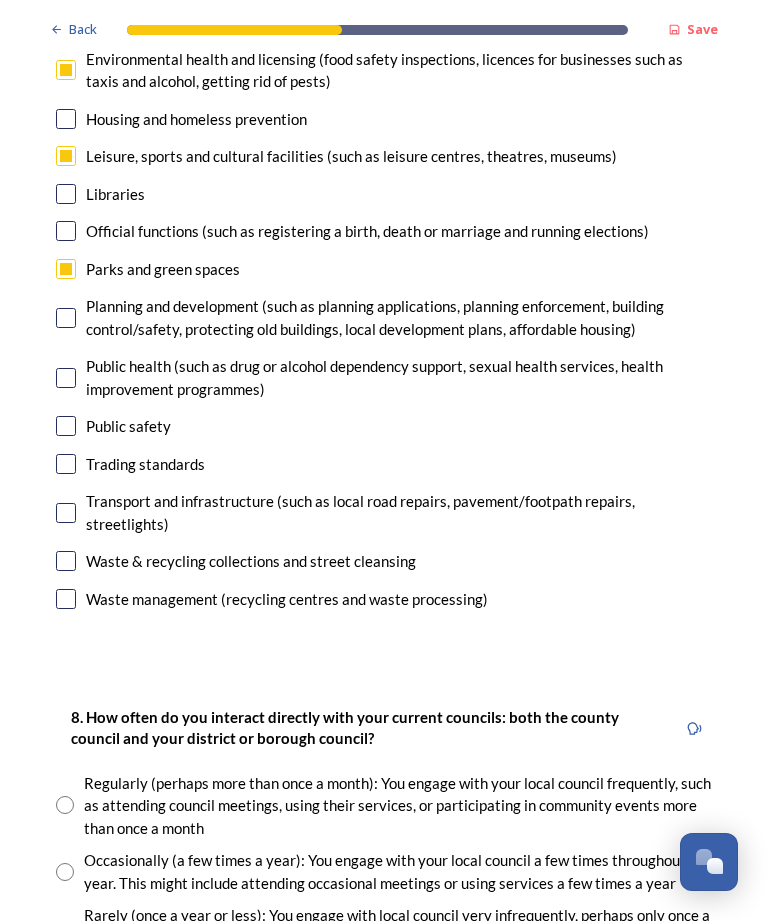 scroll, scrollTop: 552, scrollLeft: 0, axis: vertical 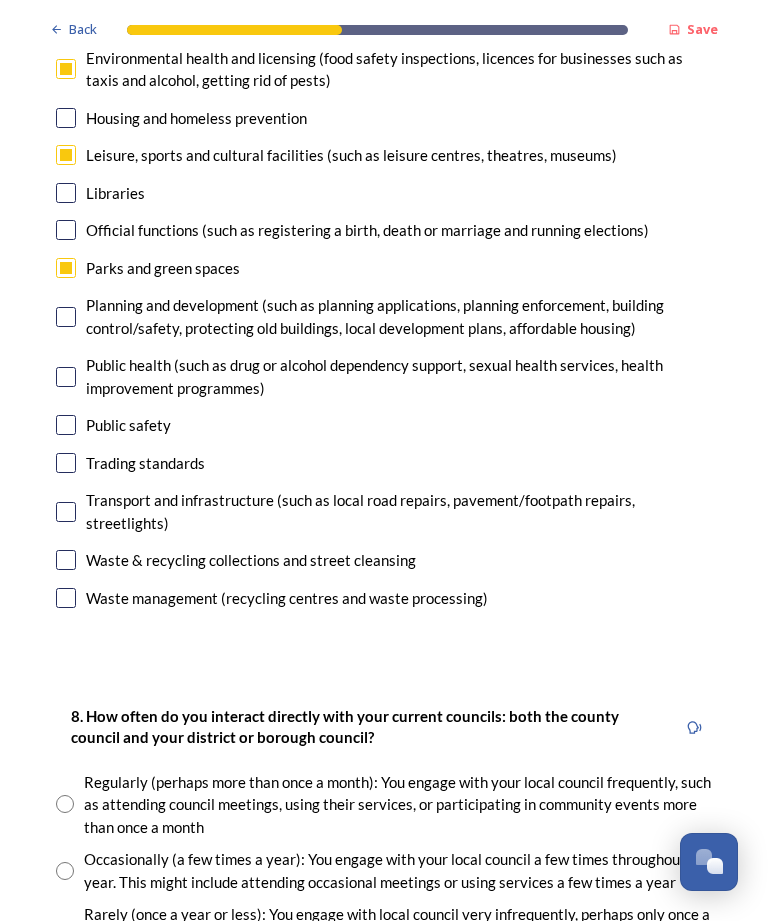 click on "Waste management (recycling centres and waste processing)" at bounding box center [384, 598] 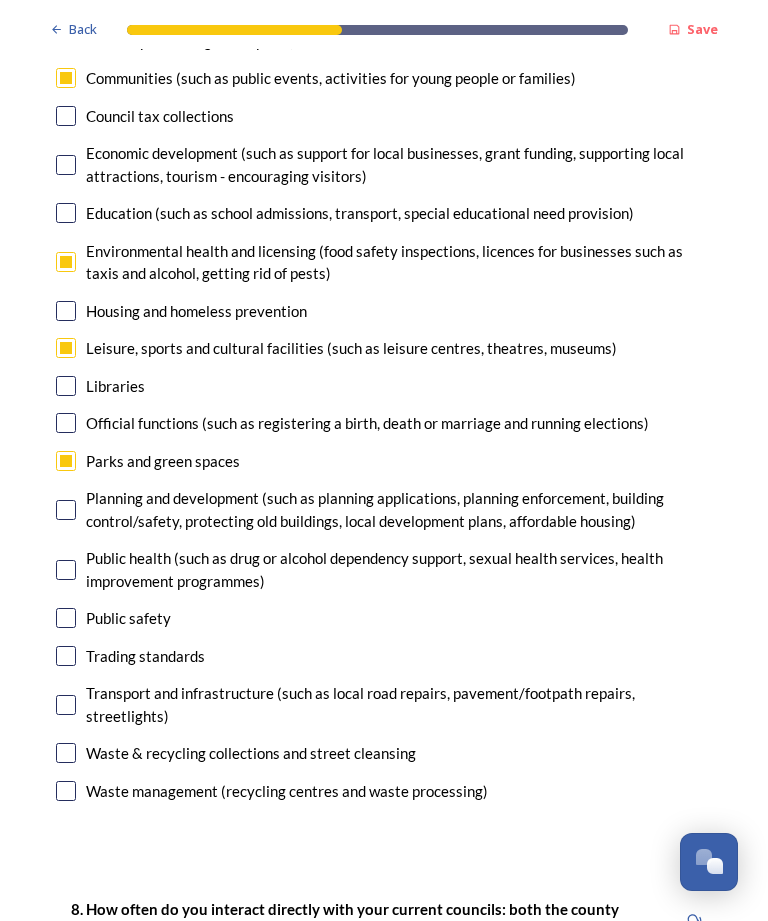 scroll, scrollTop: 357, scrollLeft: 0, axis: vertical 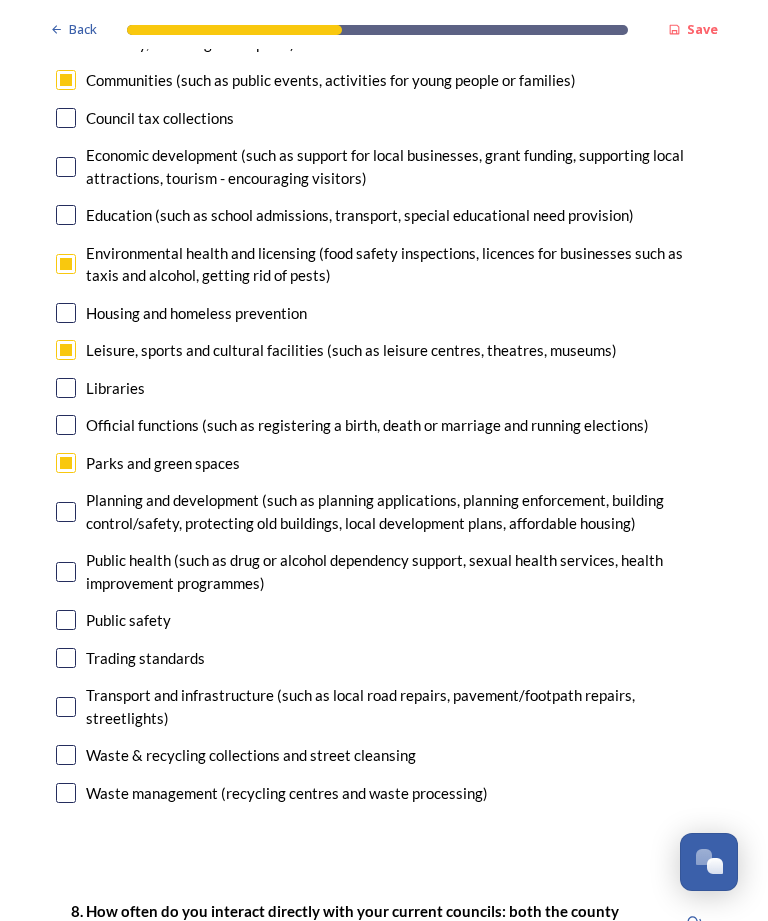 click at bounding box center [66, 264] 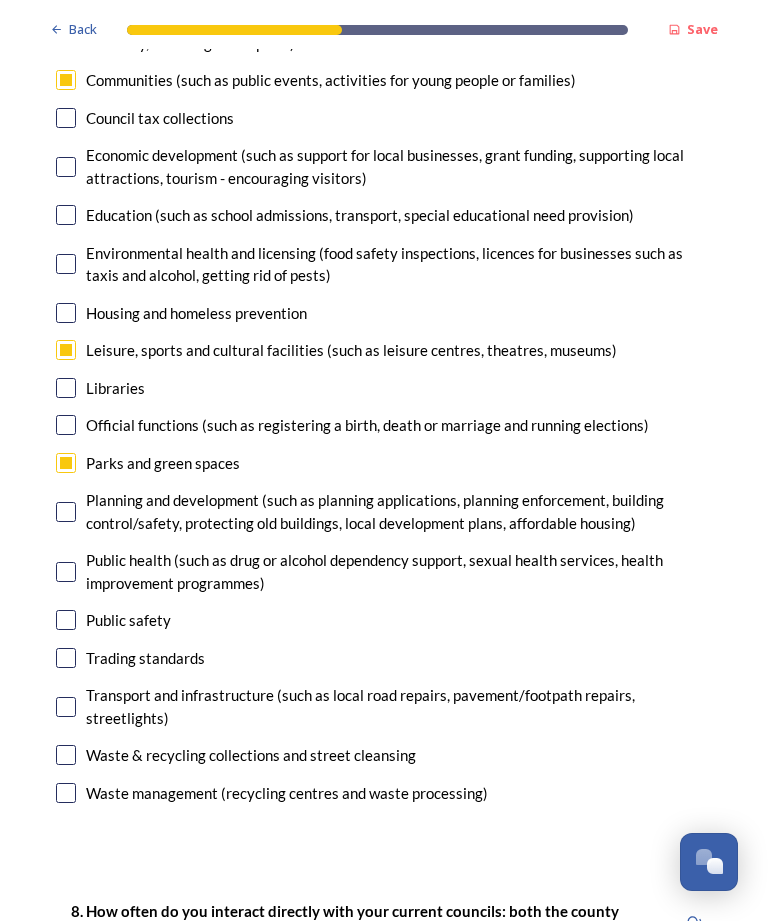 click at bounding box center [66, 793] 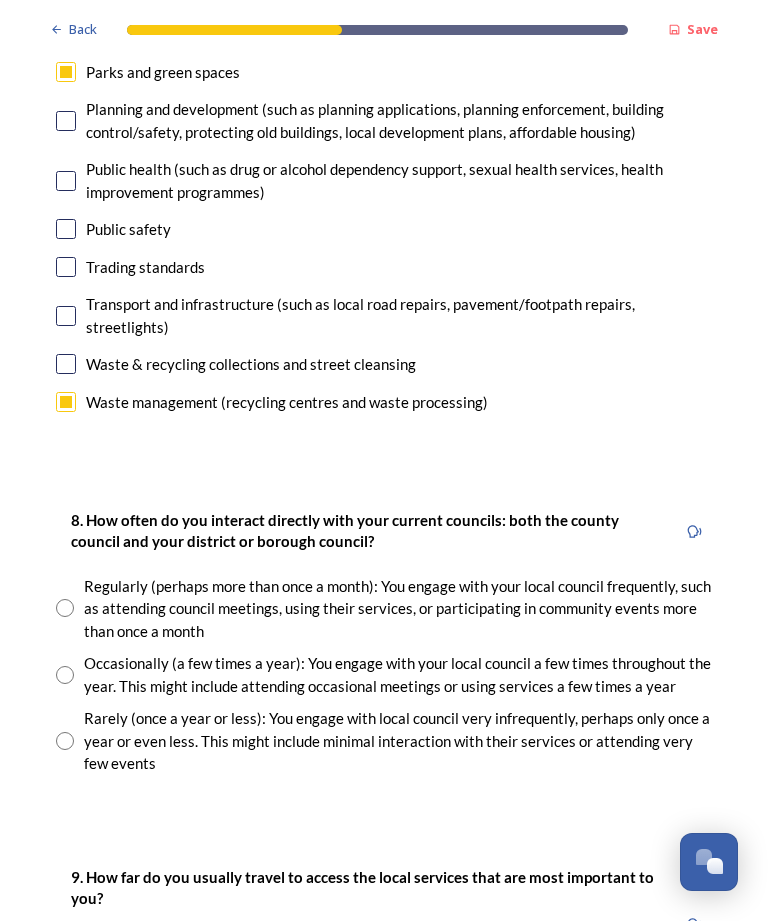 scroll, scrollTop: 748, scrollLeft: 0, axis: vertical 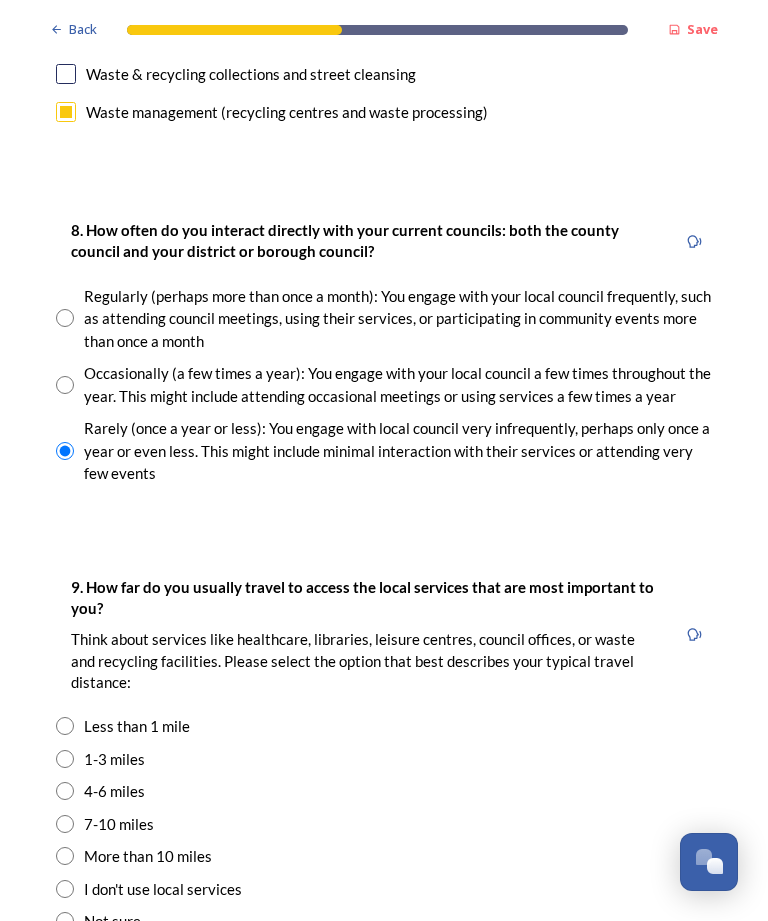 click on "1-3 miles" at bounding box center (114, 759) 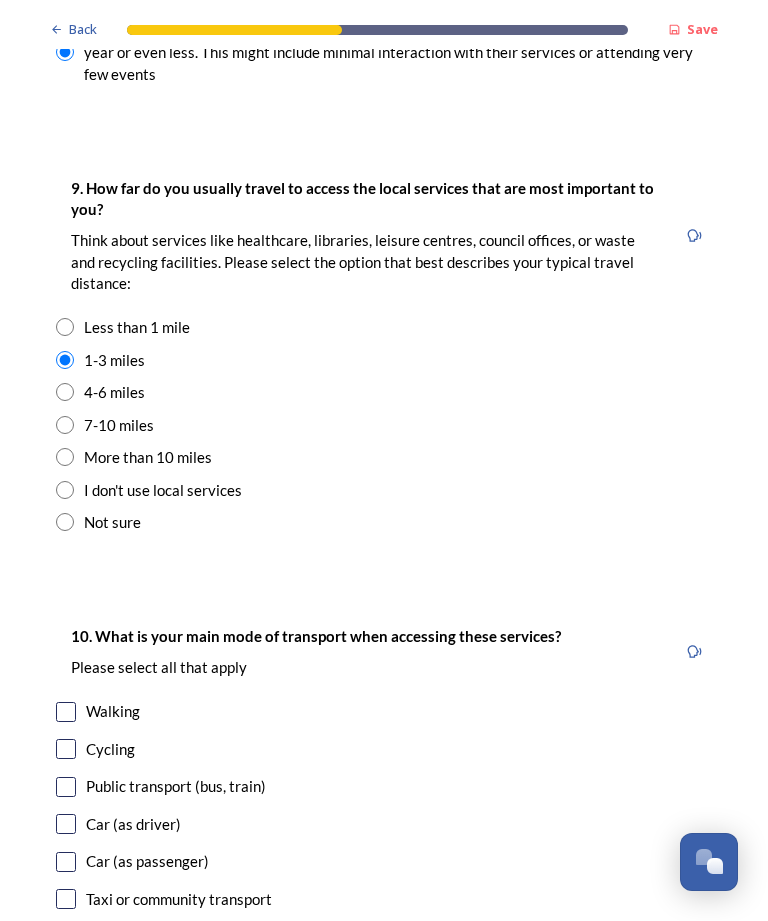 scroll, scrollTop: 1443, scrollLeft: 0, axis: vertical 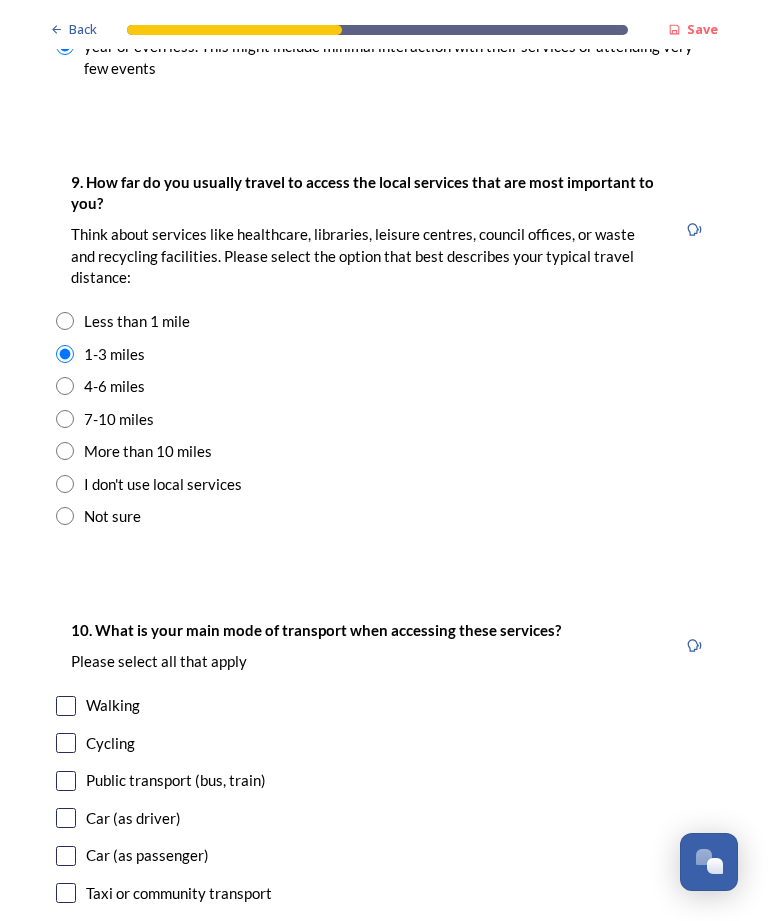 click on "Car (as driver)" at bounding box center [133, 818] 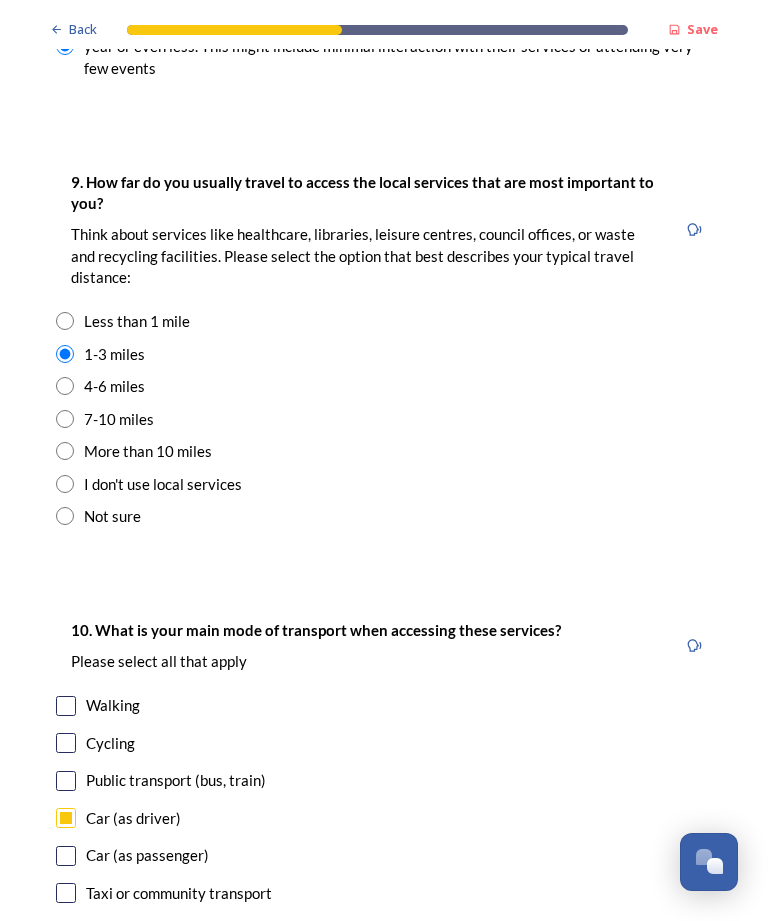 checkbox on "true" 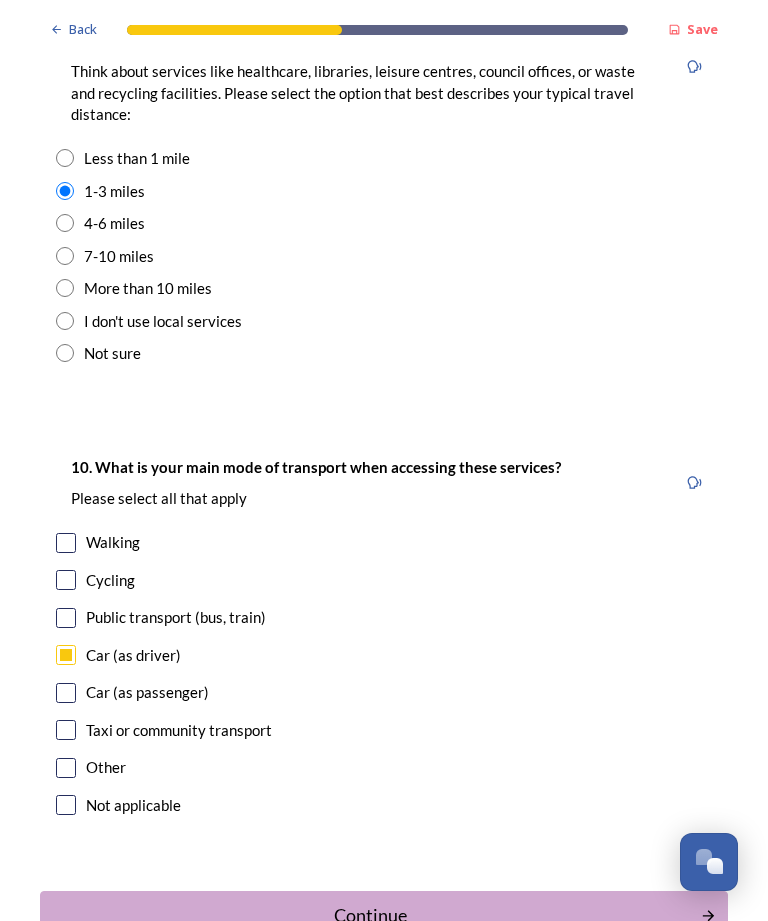 scroll, scrollTop: 1605, scrollLeft: 0, axis: vertical 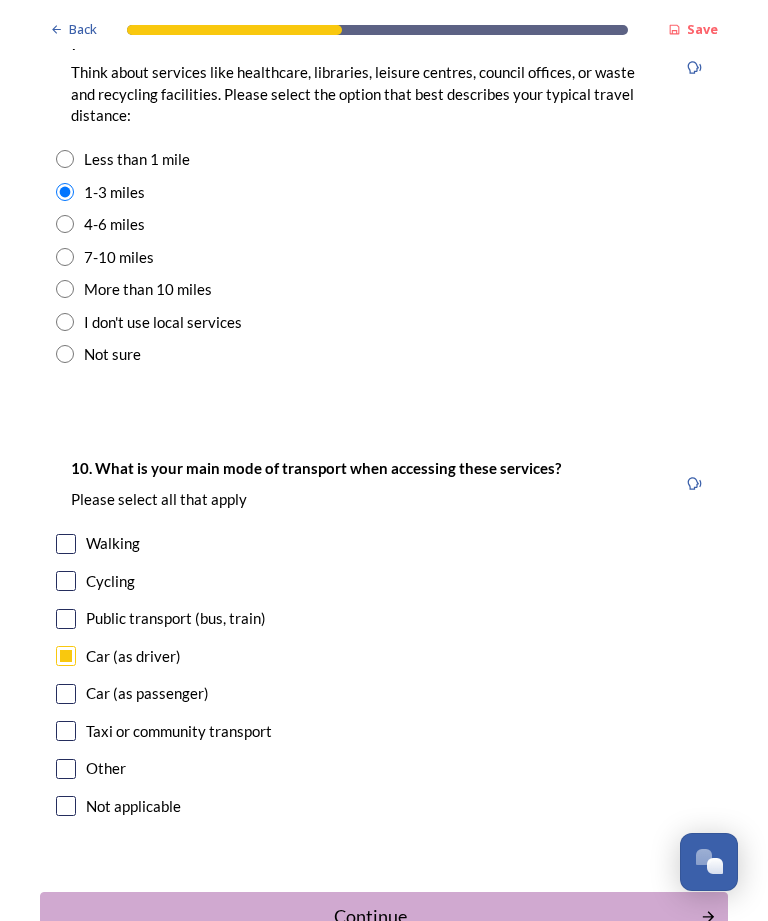 click on "Continue" at bounding box center (384, 916) 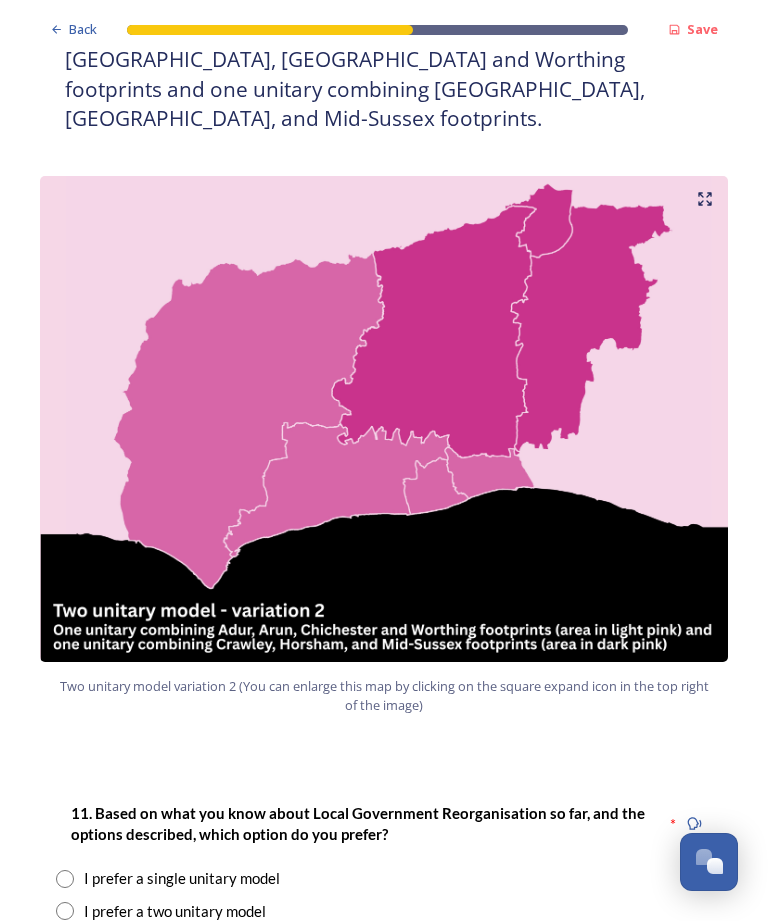 scroll, scrollTop: 1975, scrollLeft: 0, axis: vertical 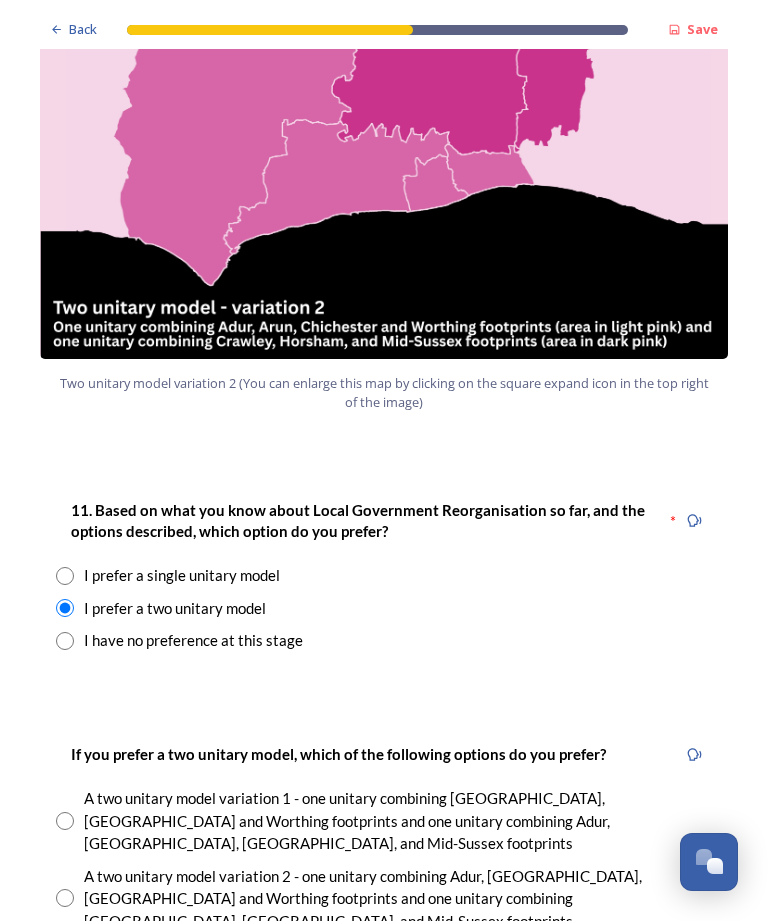 click on "A two unitary model variation 2 - one unitary combining Adur, [GEOGRAPHIC_DATA], [GEOGRAPHIC_DATA] and Worthing footprints and one unitary combining [GEOGRAPHIC_DATA], [GEOGRAPHIC_DATA], and Mid-Sussex footprints" at bounding box center (398, 899) 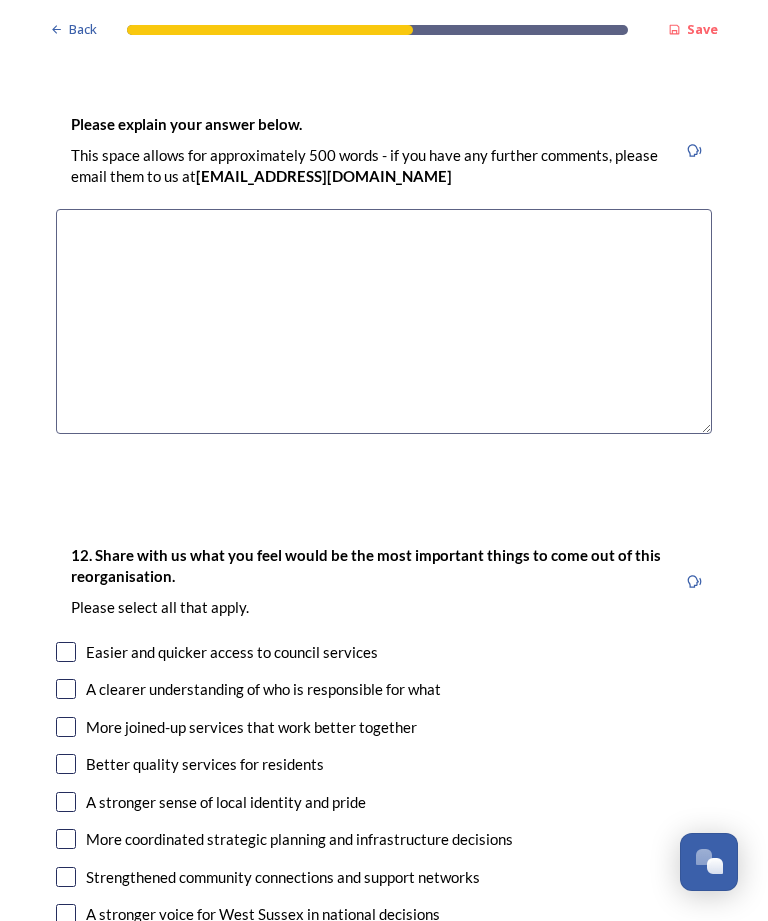 scroll, scrollTop: 3224, scrollLeft: 0, axis: vertical 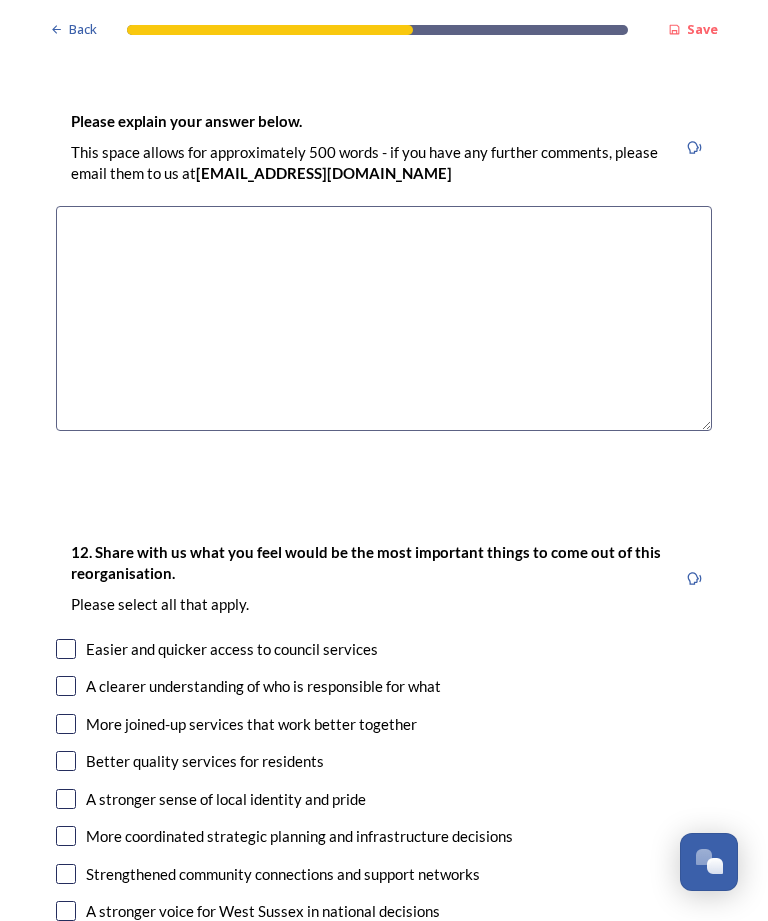 click on "Easier and quicker access to council services" at bounding box center (232, 649) 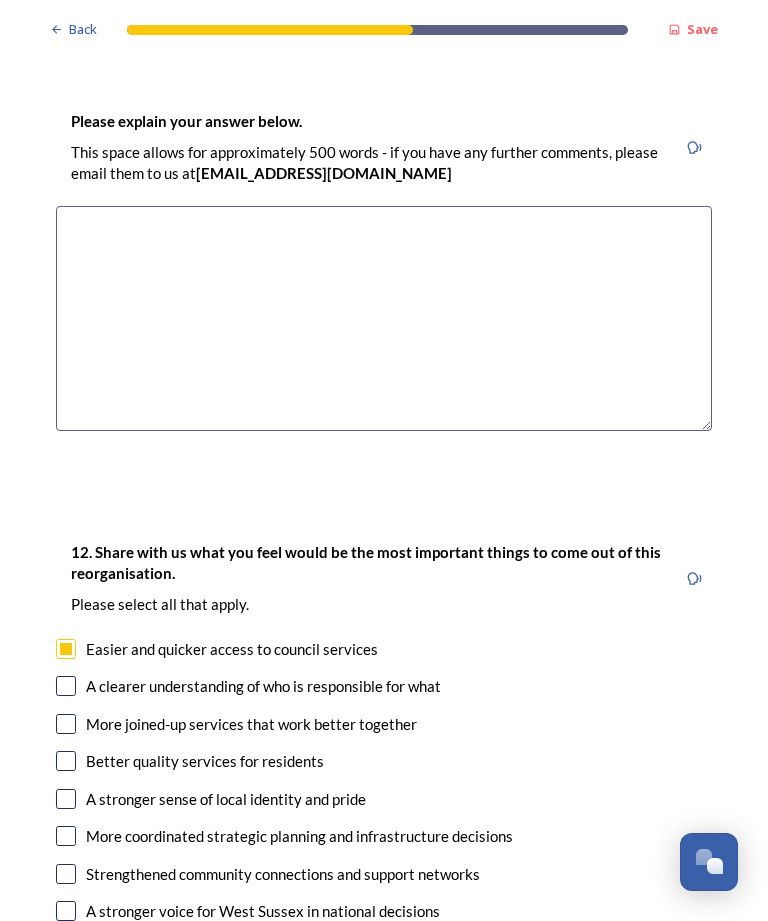 checkbox on "true" 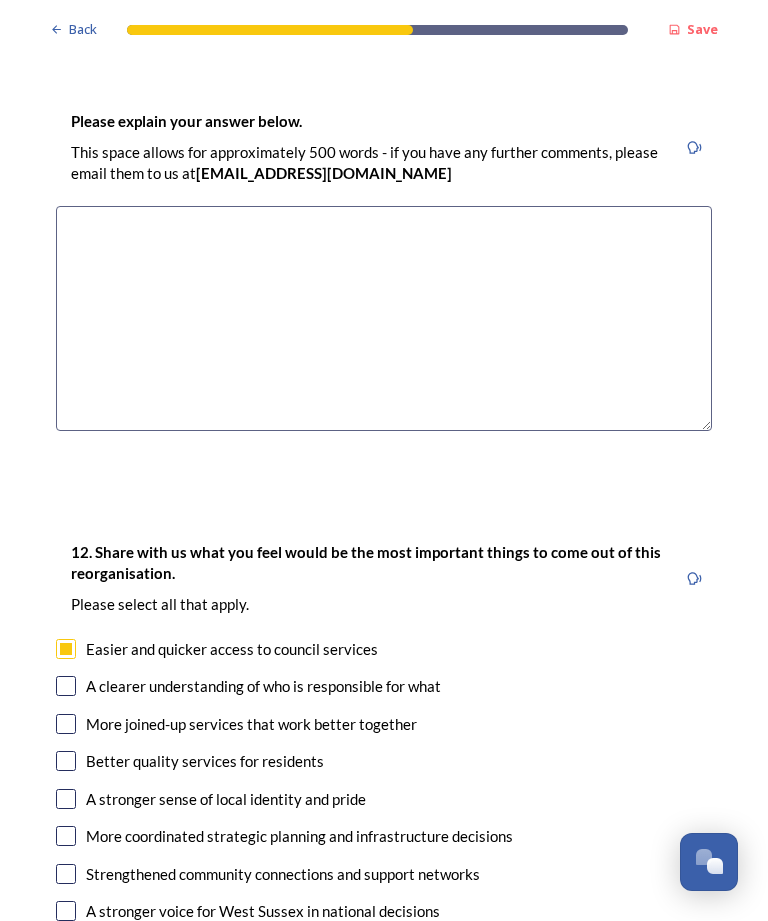 click on "More joined-up services that work better together" at bounding box center (251, 724) 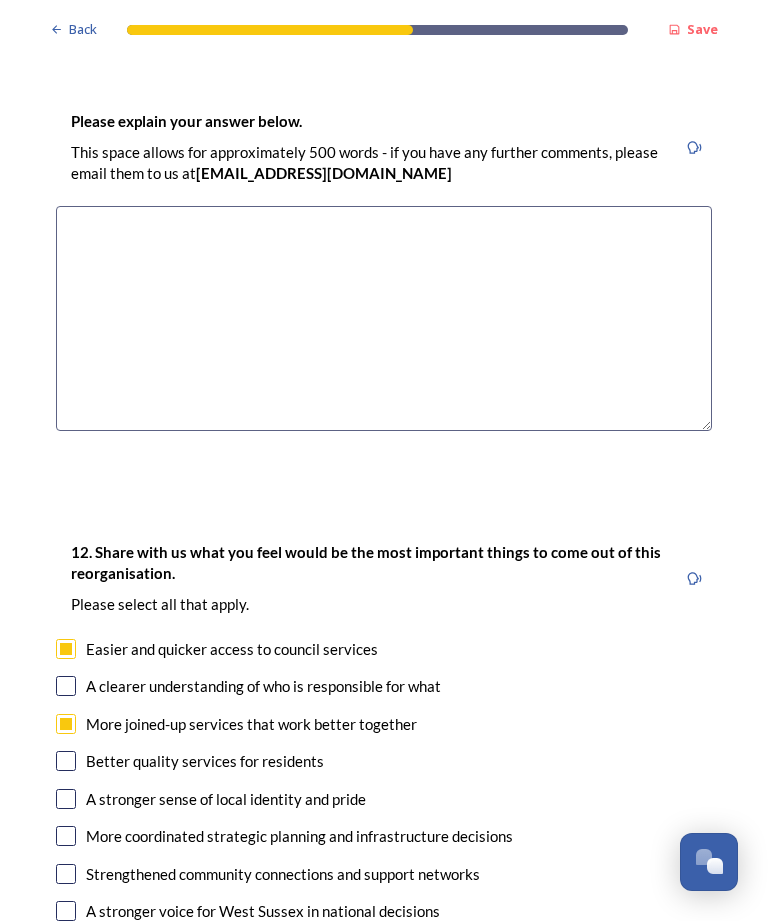 checkbox on "true" 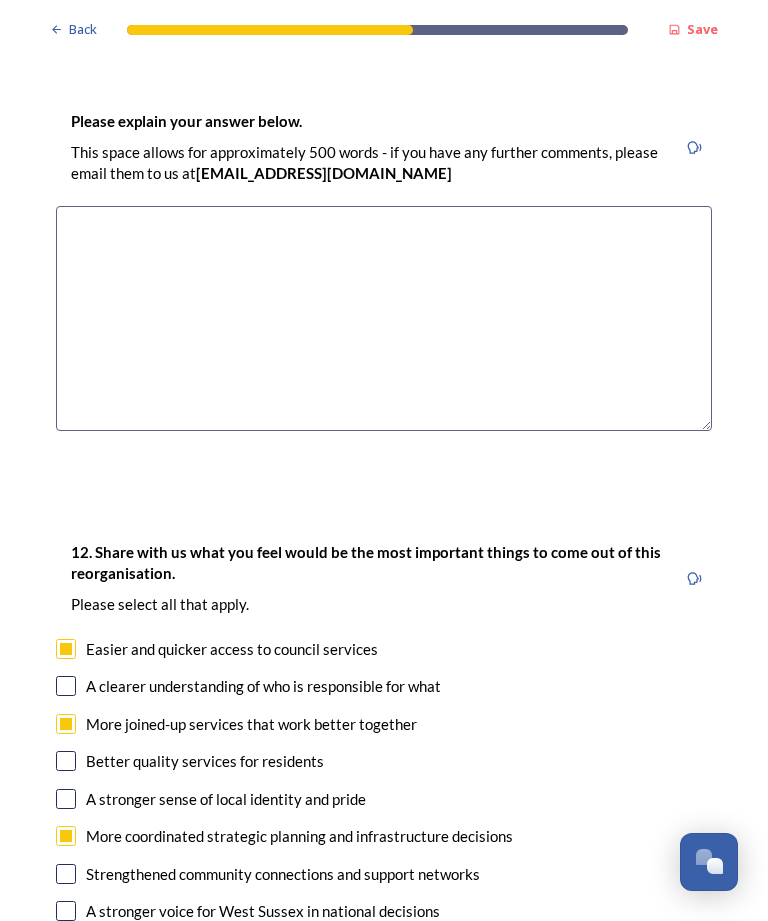 checkbox on "true" 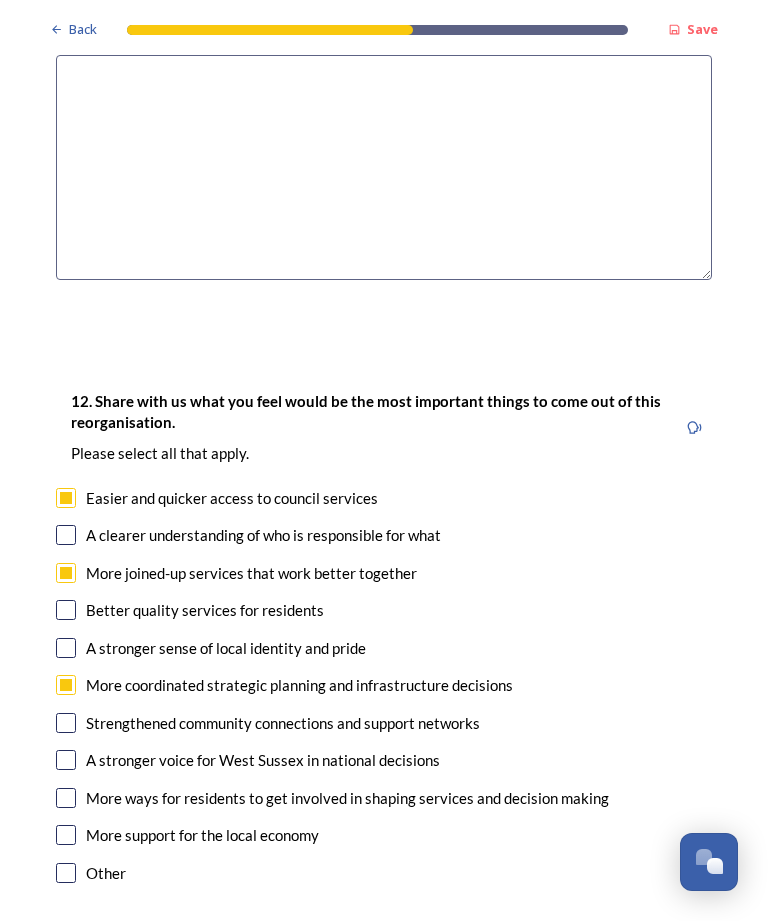 scroll, scrollTop: 3376, scrollLeft: 0, axis: vertical 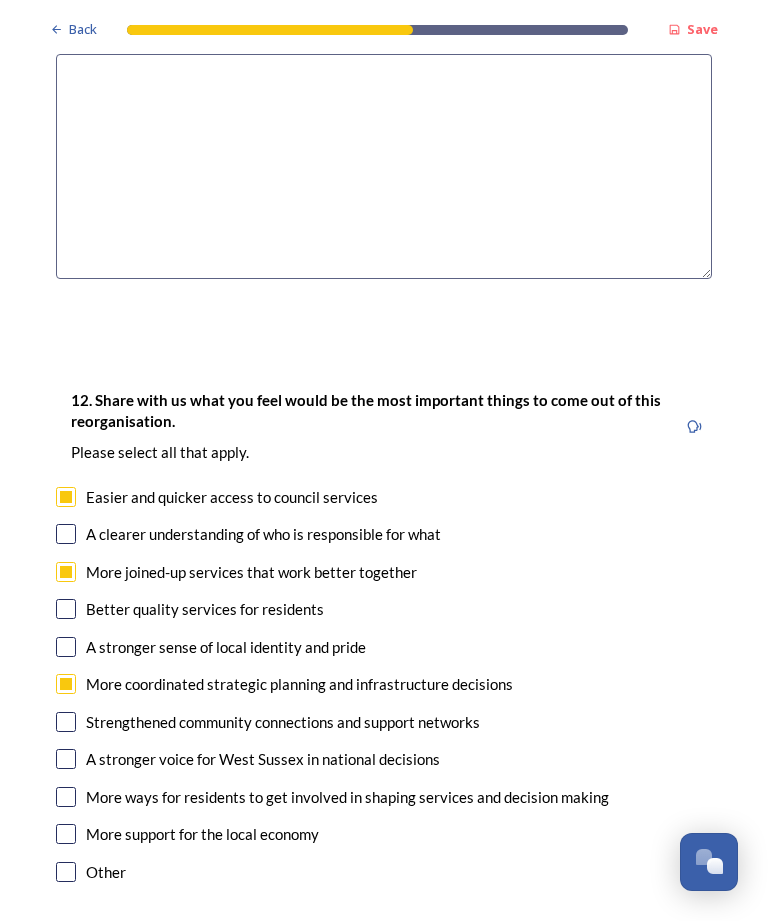 click on "More ways for residents to get involved in shaping services and decision making" at bounding box center (347, 797) 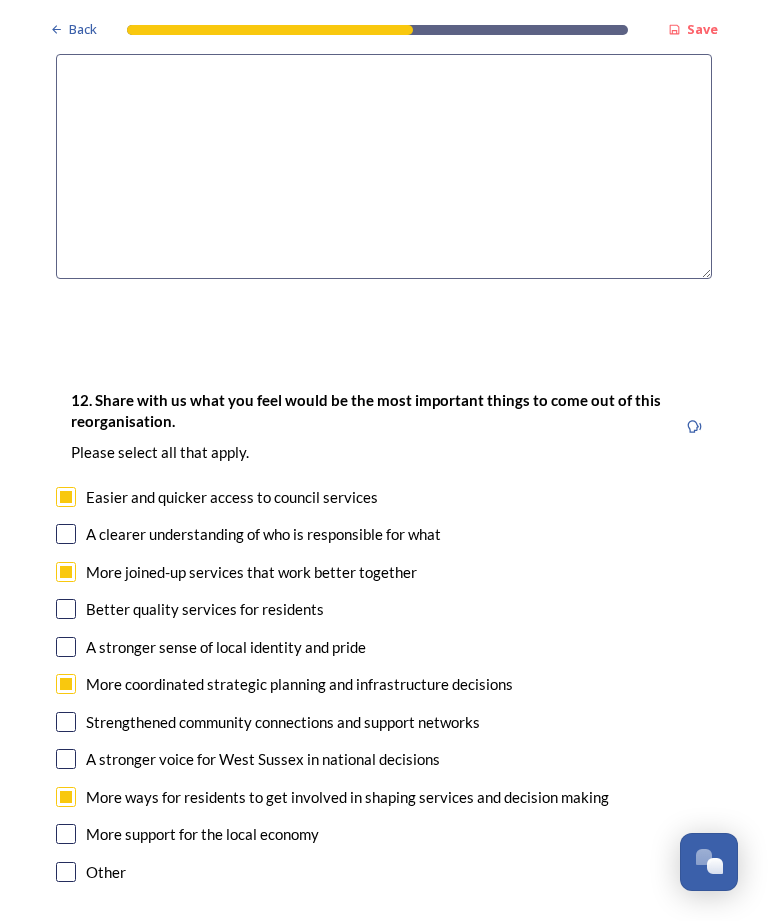 checkbox on "true" 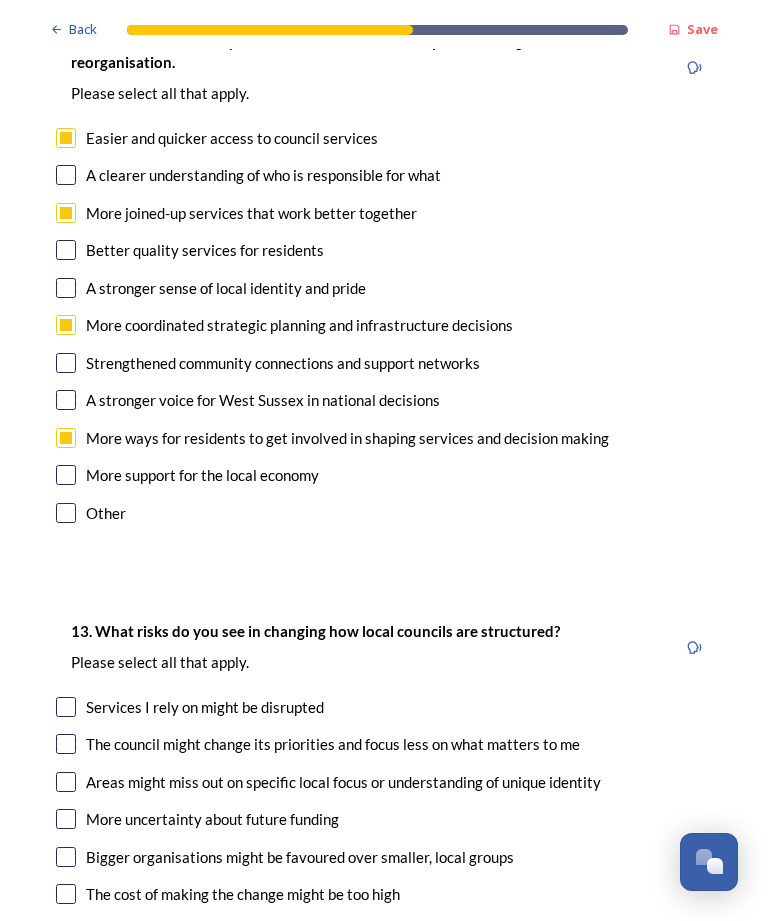 scroll, scrollTop: 3735, scrollLeft: 0, axis: vertical 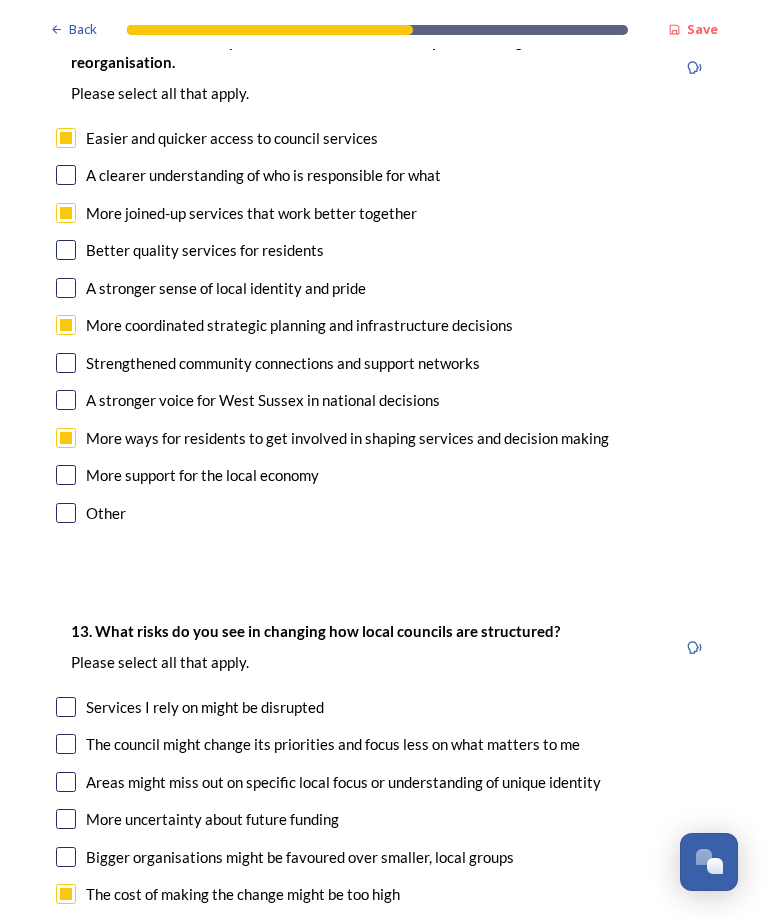 checkbox on "true" 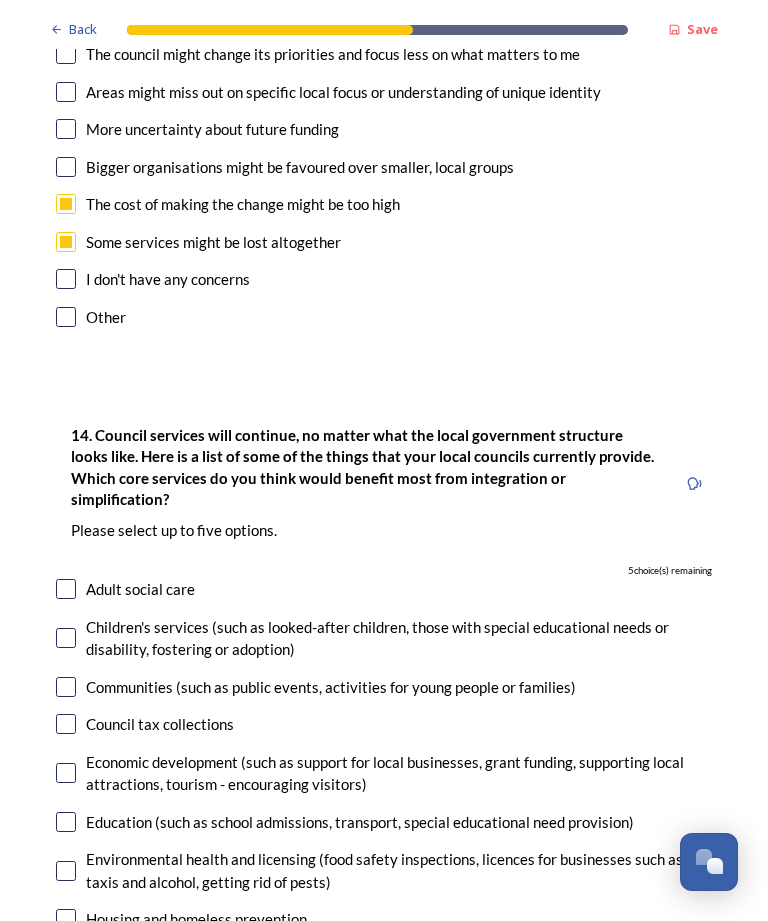 scroll, scrollTop: 4426, scrollLeft: 0, axis: vertical 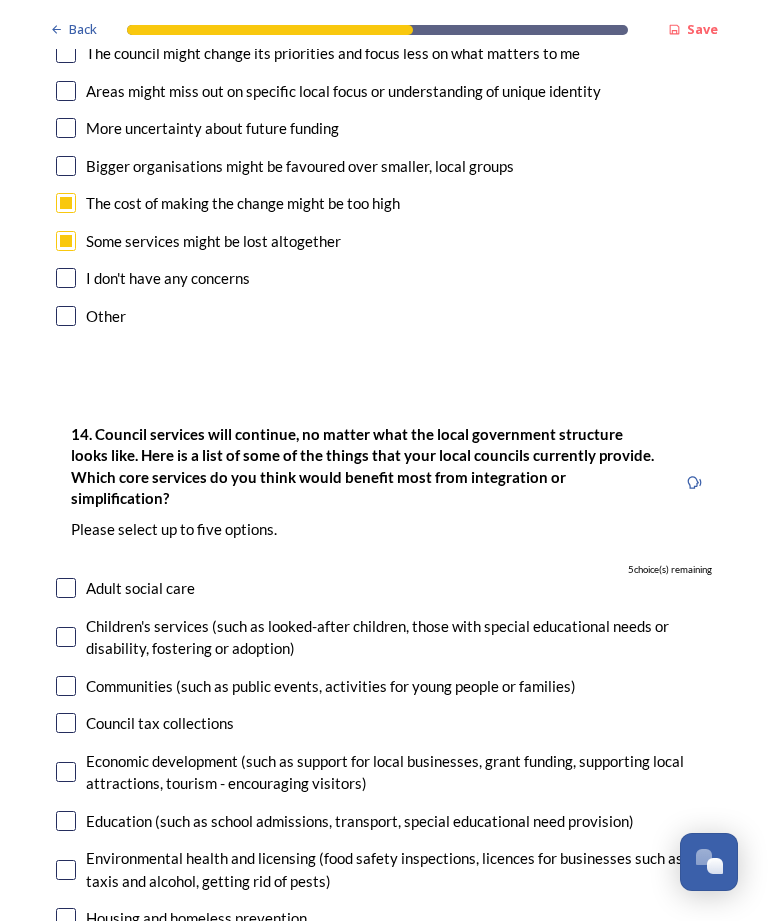 click on "Adult social care" at bounding box center [140, 588] 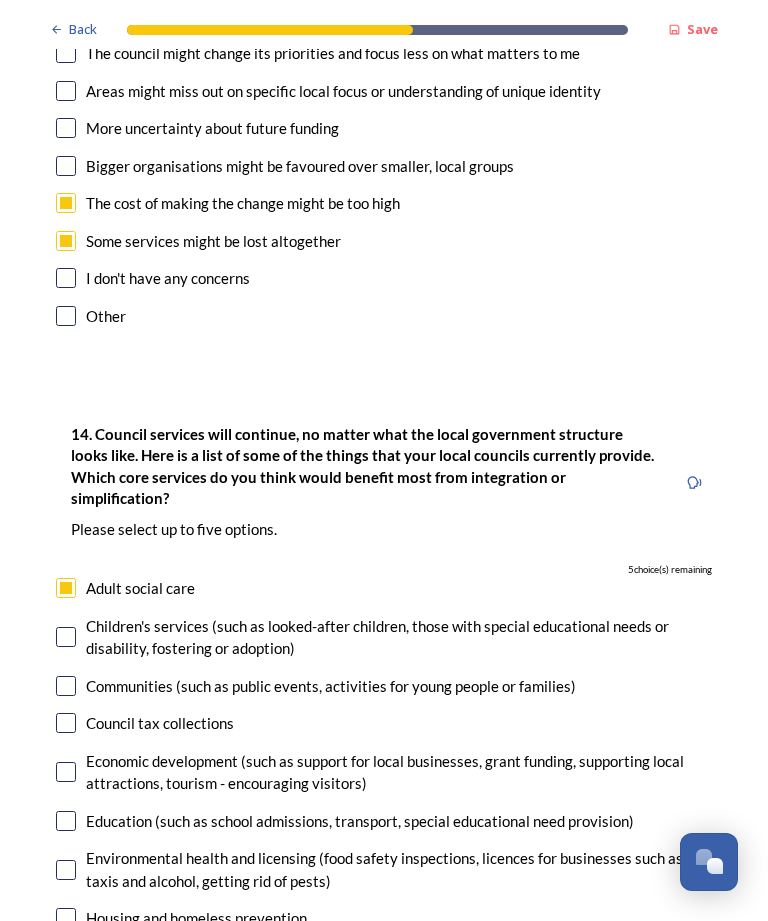 checkbox on "true" 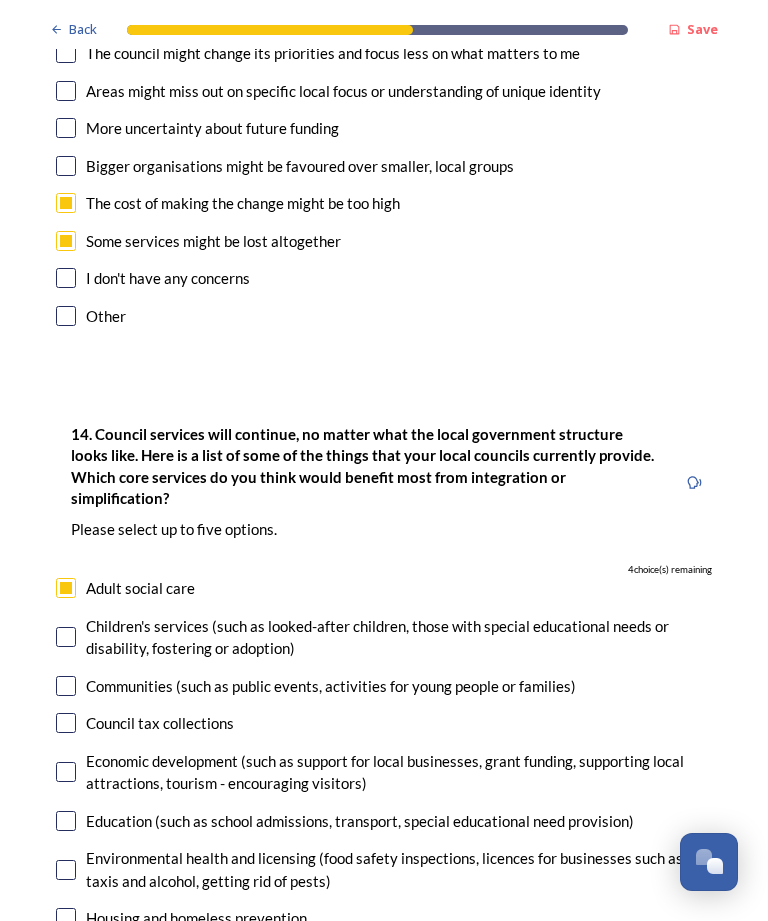 click on "Children's services (such as looked-after children, those with special educational needs or disability, fostering or adoption)" at bounding box center [399, 637] 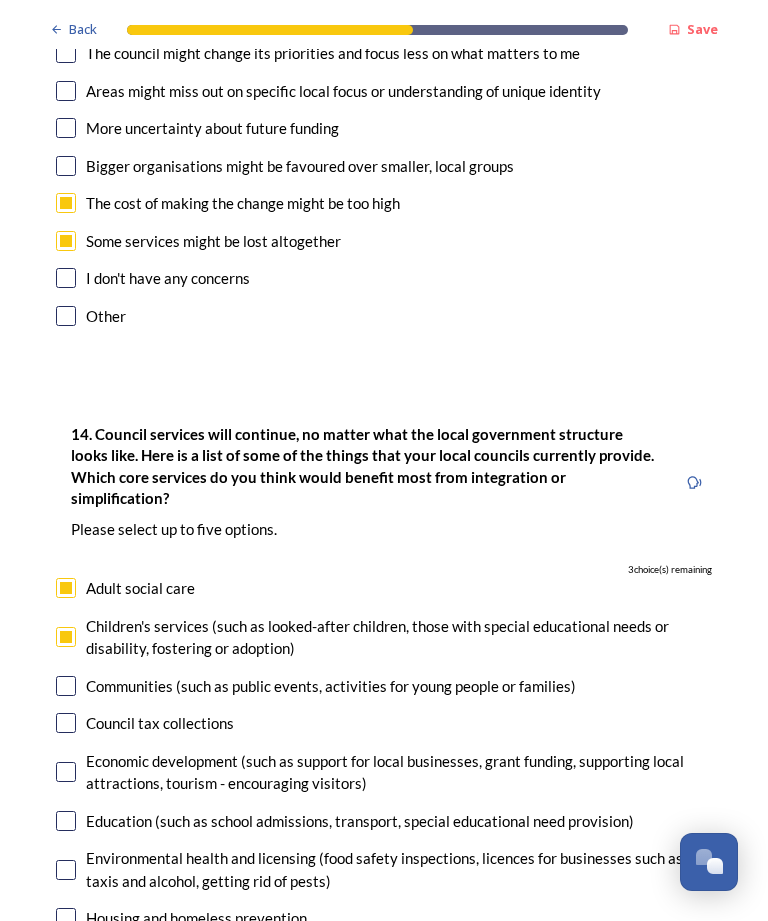 checkbox on "true" 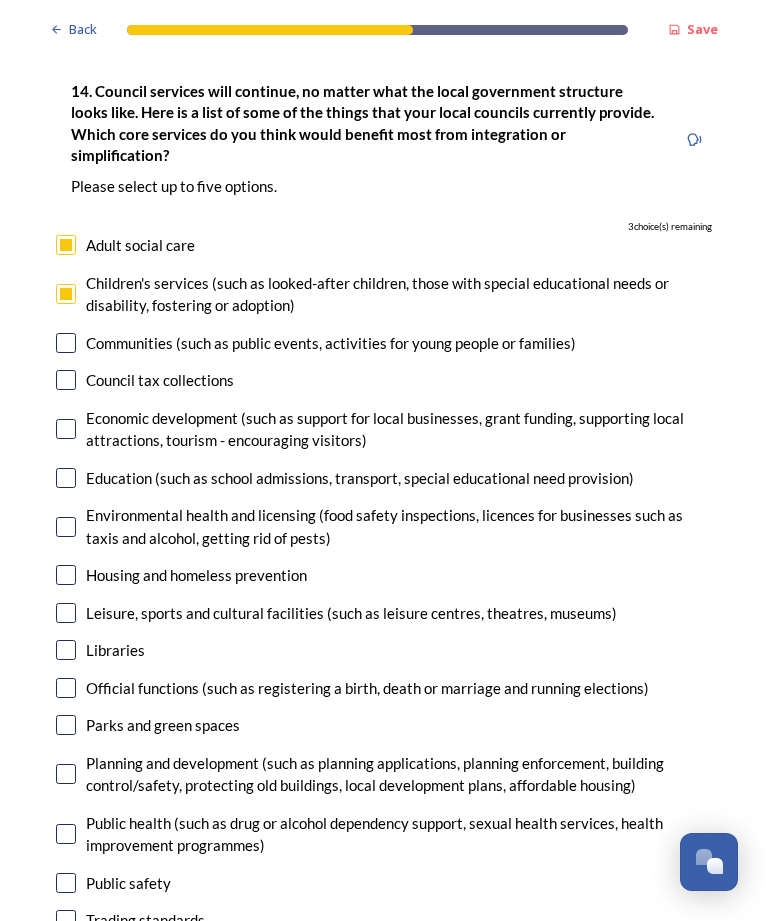 scroll, scrollTop: 4770, scrollLeft: 0, axis: vertical 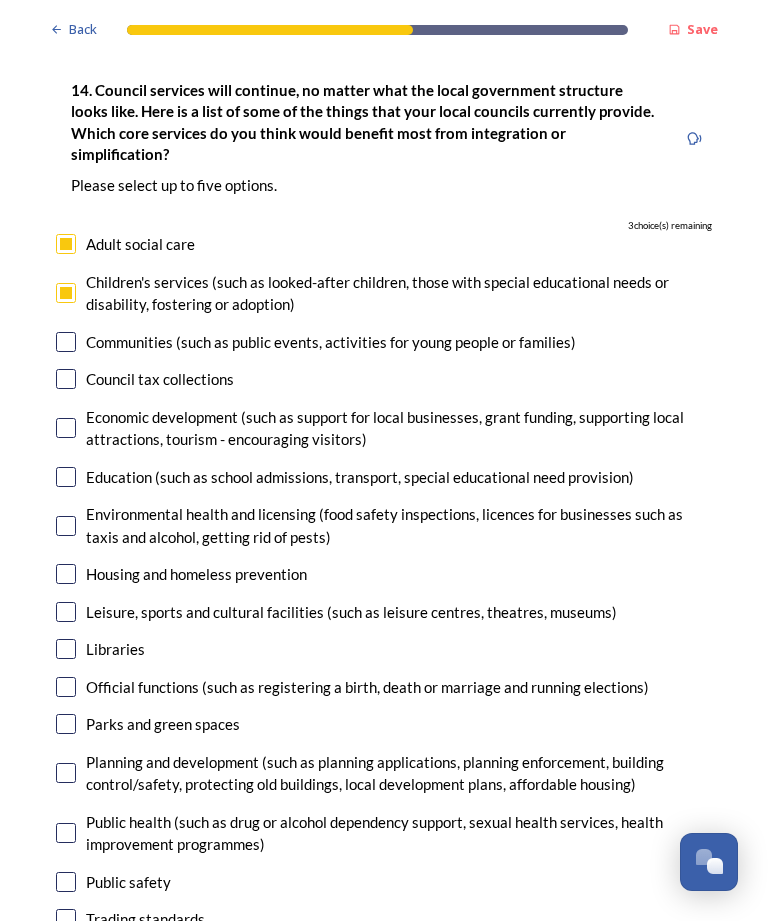click on "Planning and development (such as planning applications, planning enforcement, building control/safety, protecting old buildings, local development plans, affordable housing)" at bounding box center (399, 773) 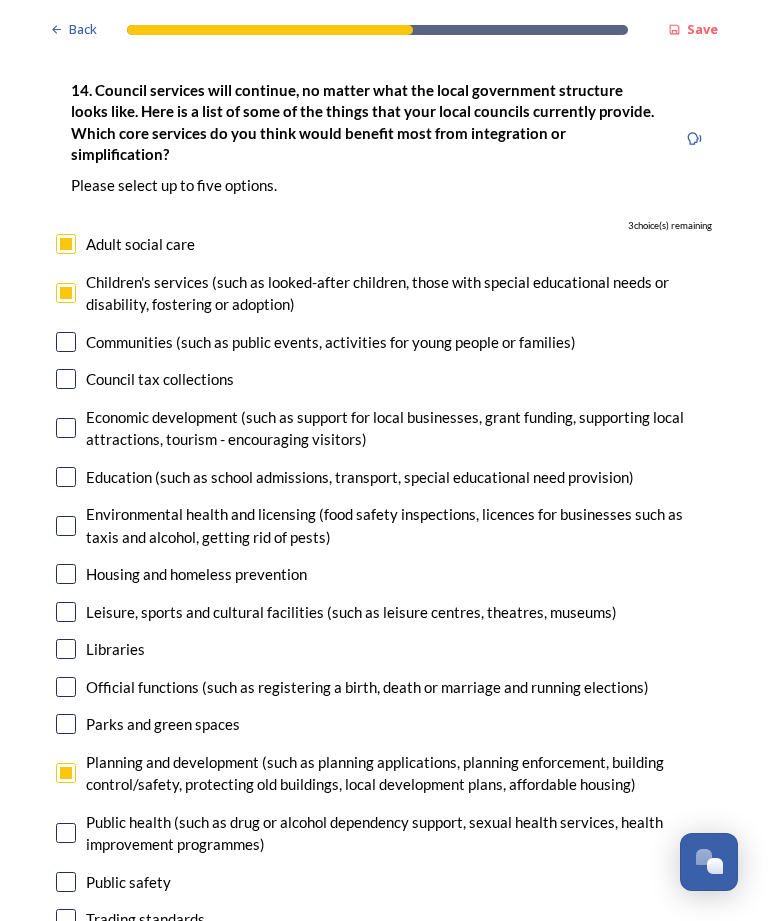 checkbox on "true" 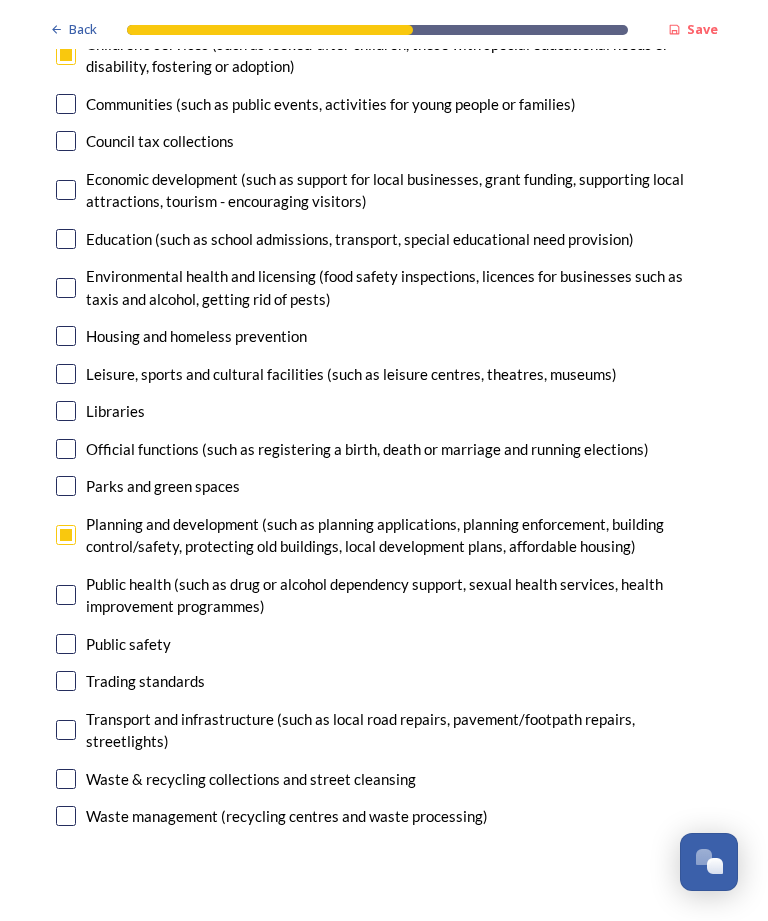 scroll, scrollTop: 5014, scrollLeft: 0, axis: vertical 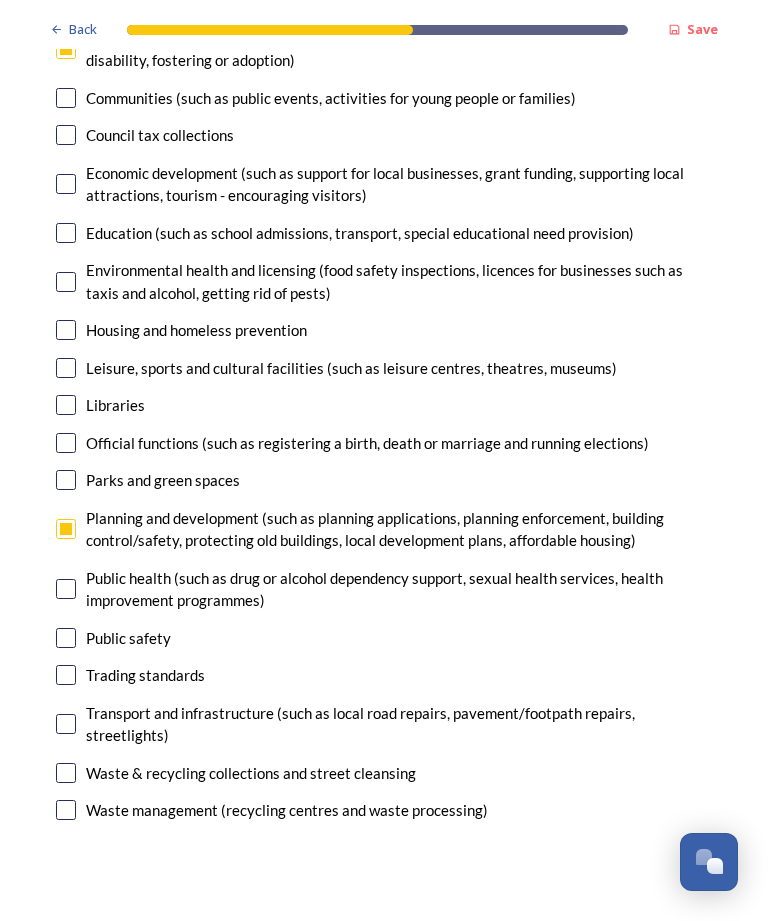click on "Parks and green spaces" at bounding box center (163, 480) 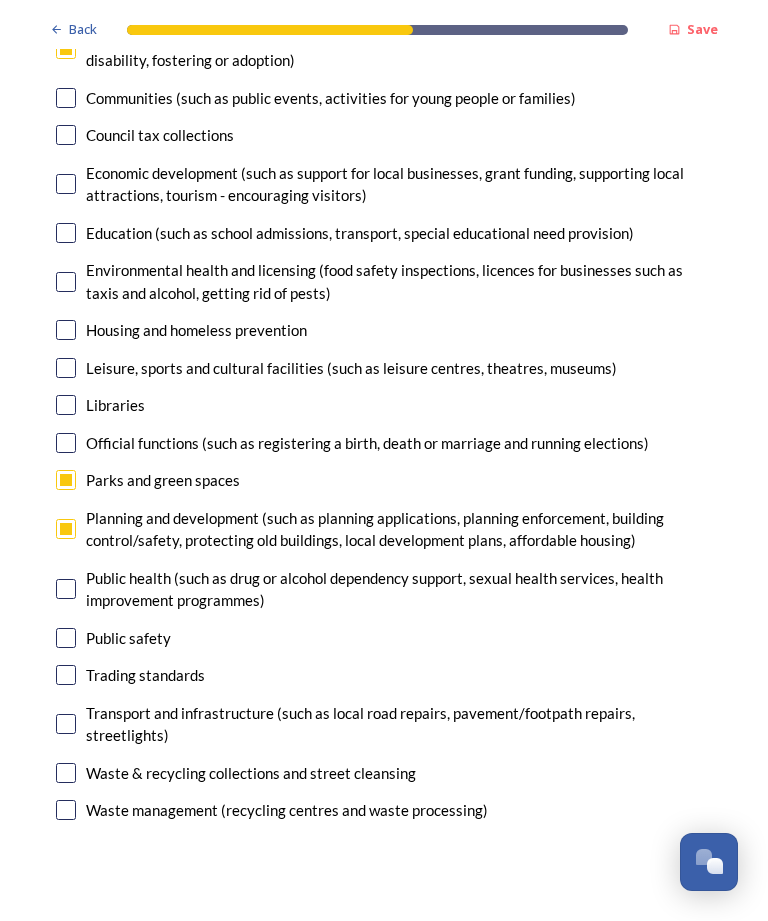 checkbox on "true" 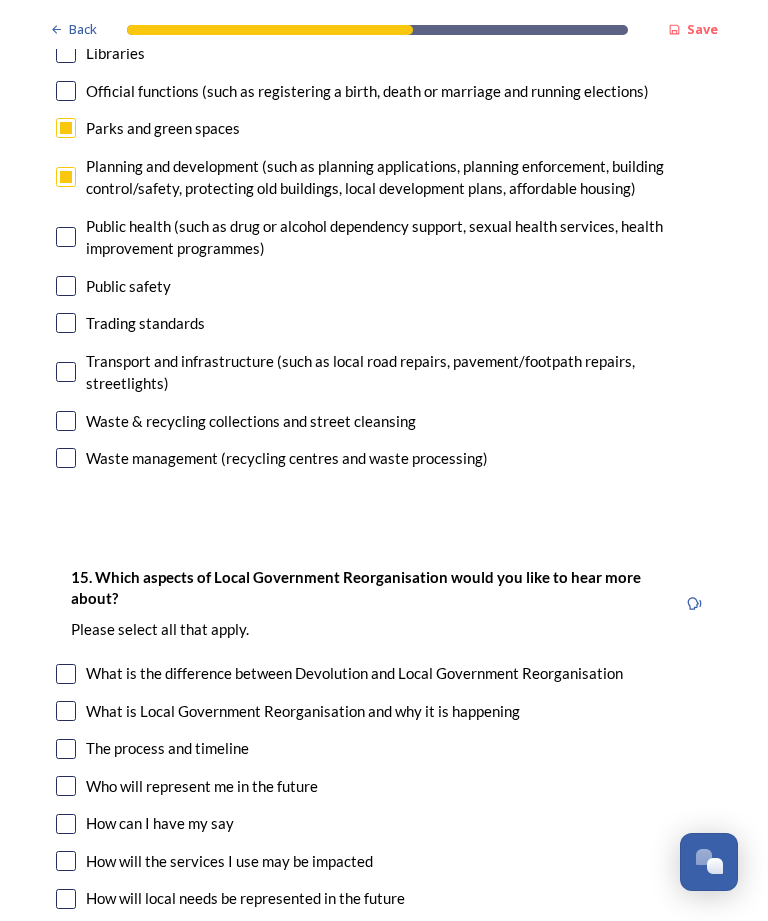 scroll, scrollTop: 5366, scrollLeft: 0, axis: vertical 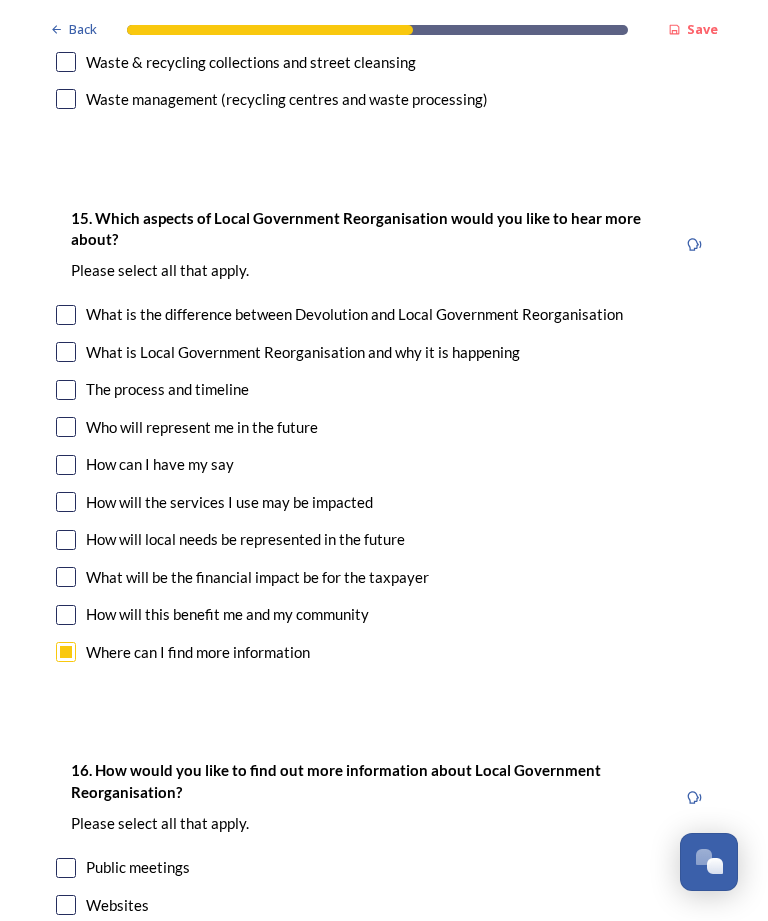 click on "Digital newsletters" at bounding box center (149, 942) 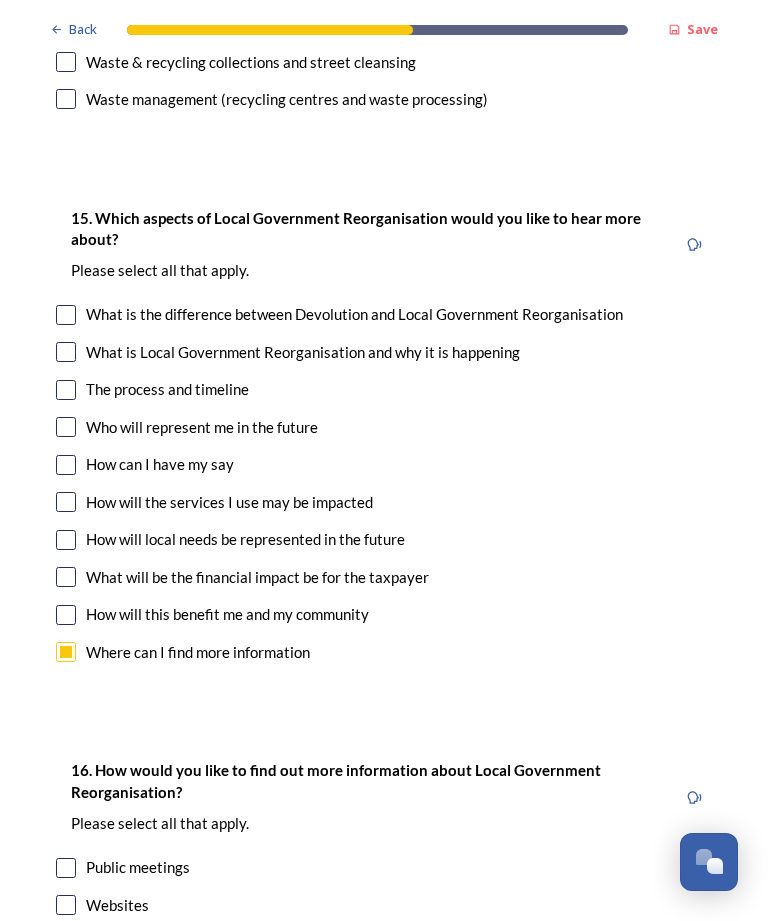 checkbox on "true" 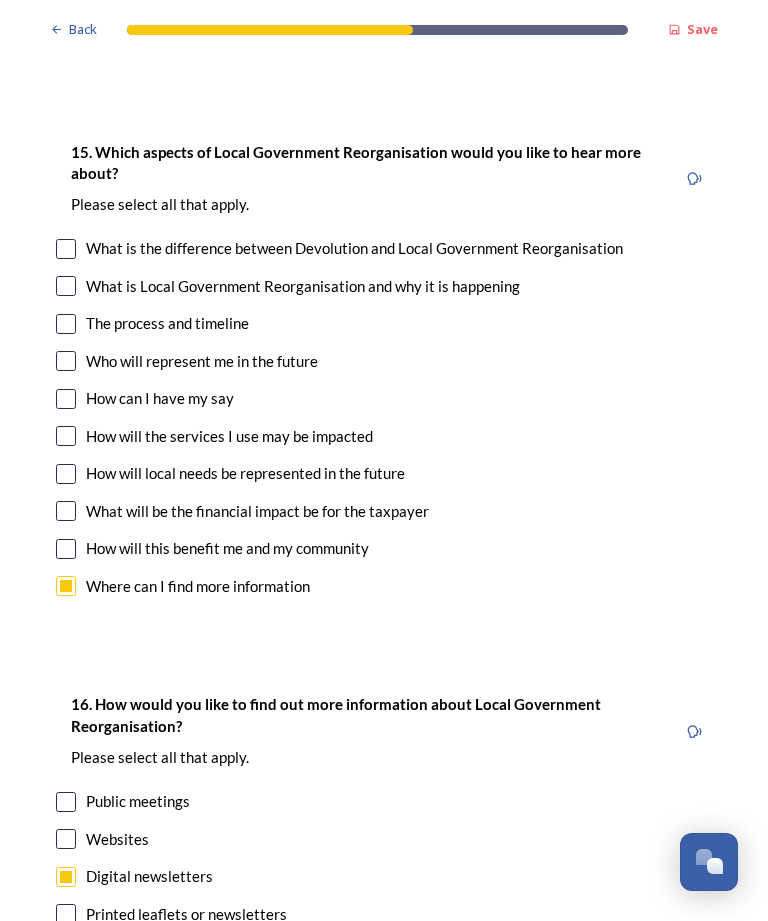 scroll, scrollTop: 5795, scrollLeft: 0, axis: vertical 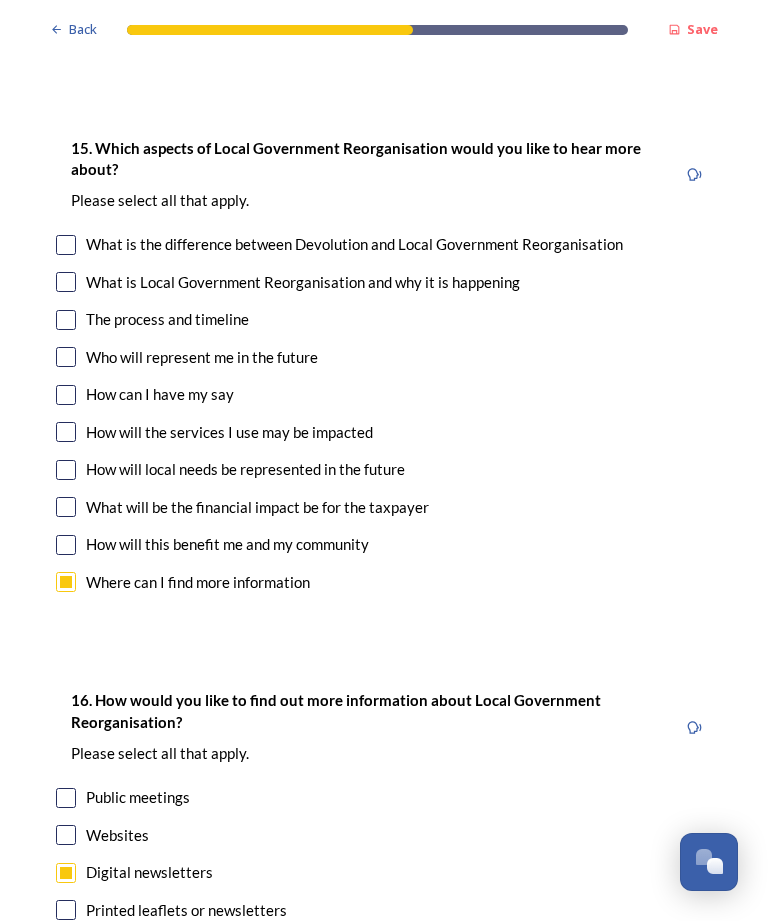 click on "Continue" at bounding box center (370, 1095) 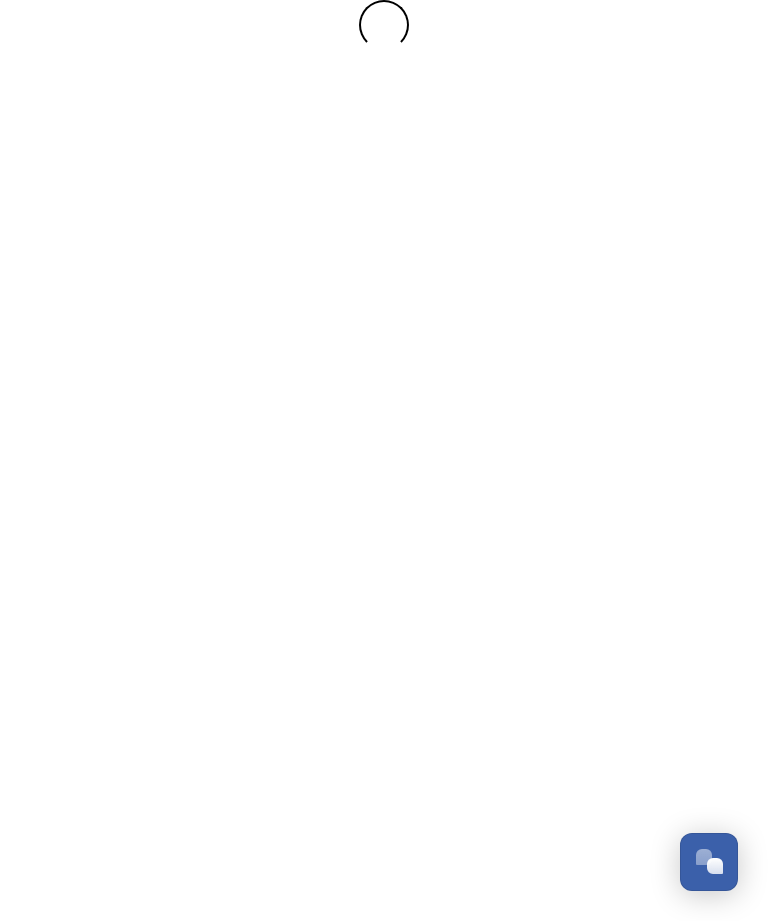 scroll, scrollTop: 0, scrollLeft: 0, axis: both 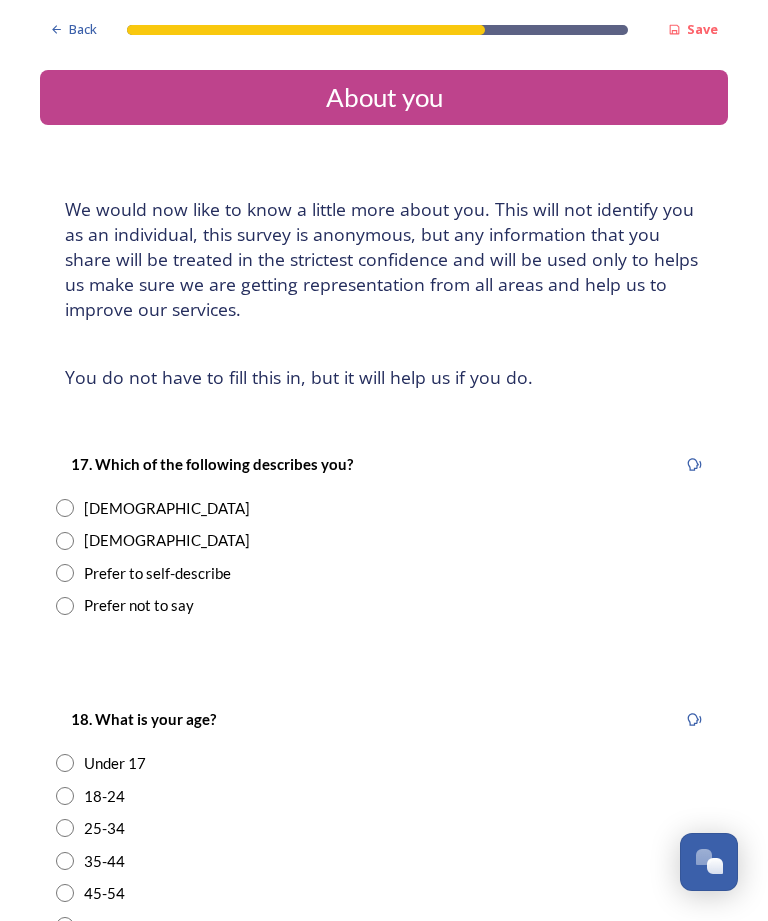 click on "[DEMOGRAPHIC_DATA]" at bounding box center (167, 508) 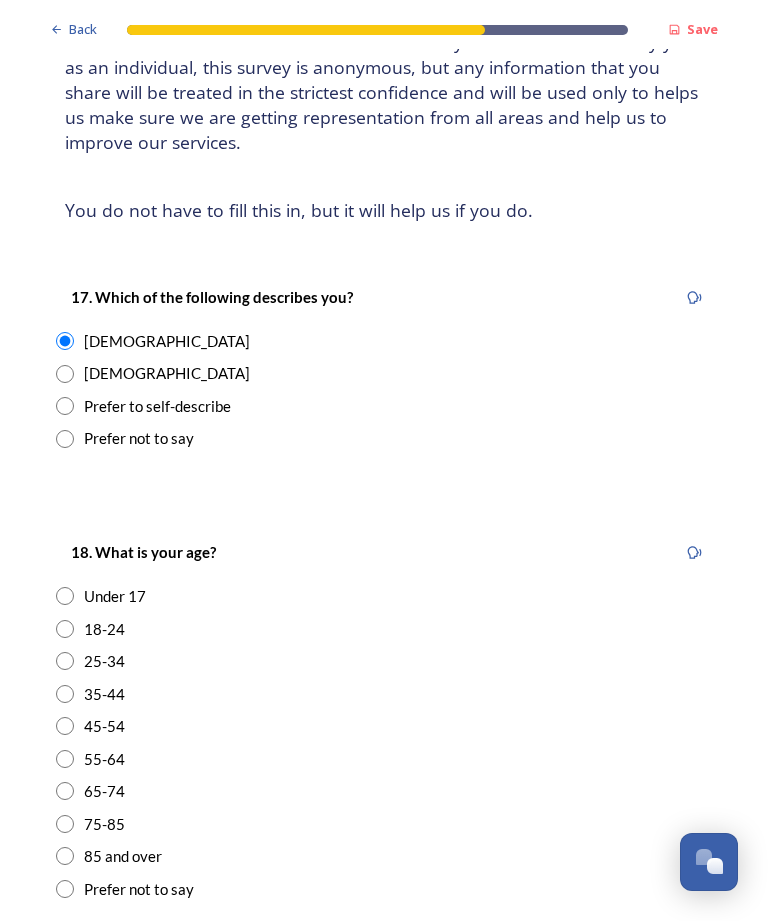 scroll, scrollTop: 167, scrollLeft: 0, axis: vertical 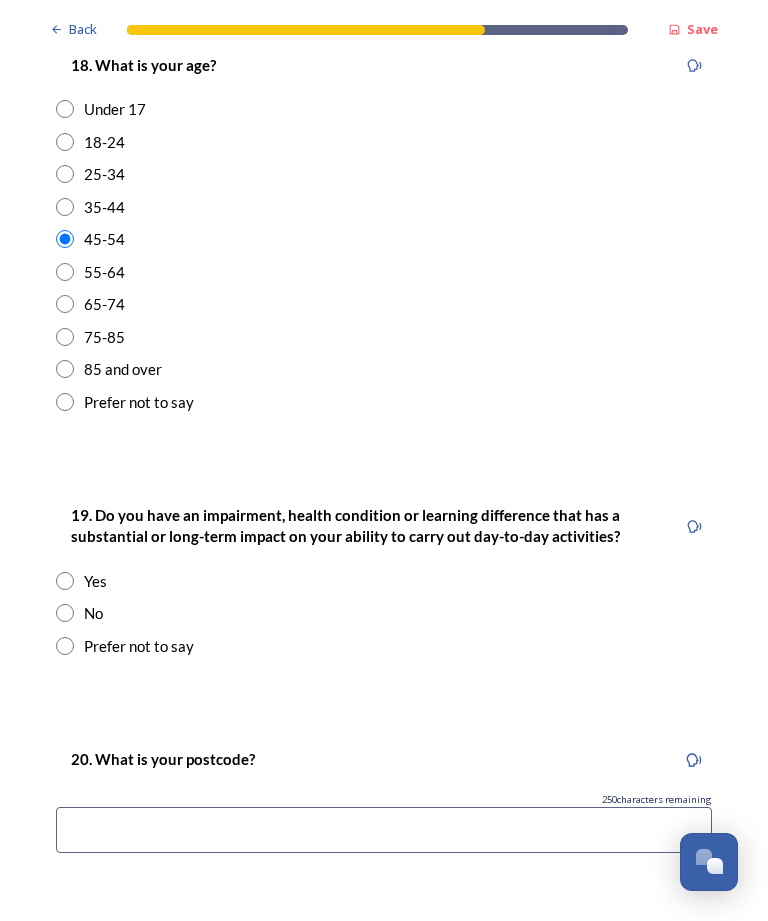 click on "No" at bounding box center (384, 613) 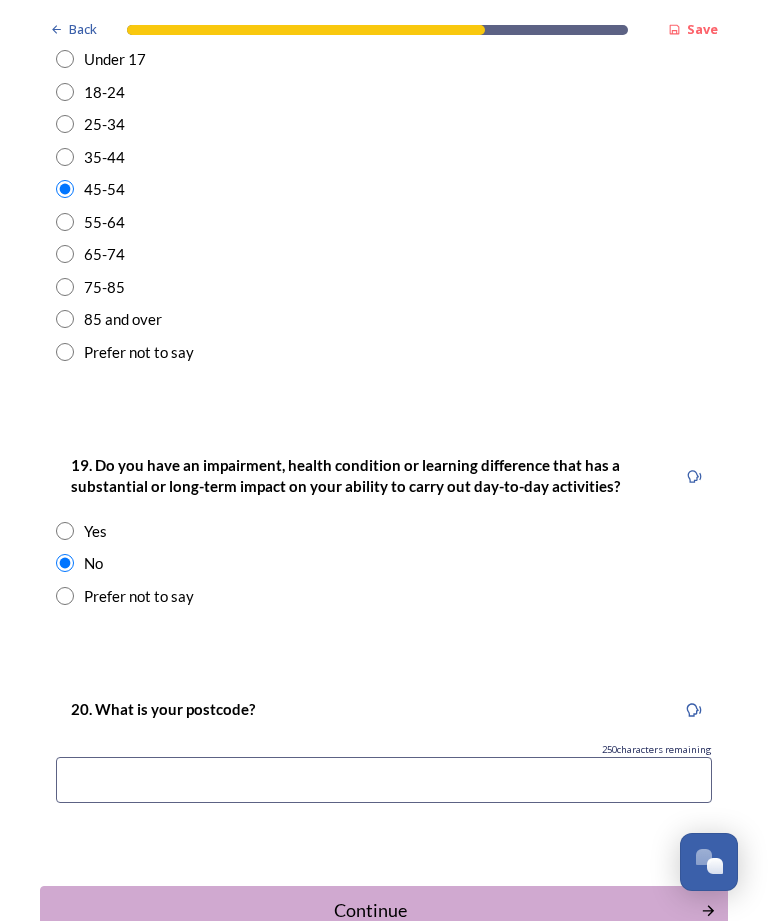 scroll, scrollTop: 704, scrollLeft: 0, axis: vertical 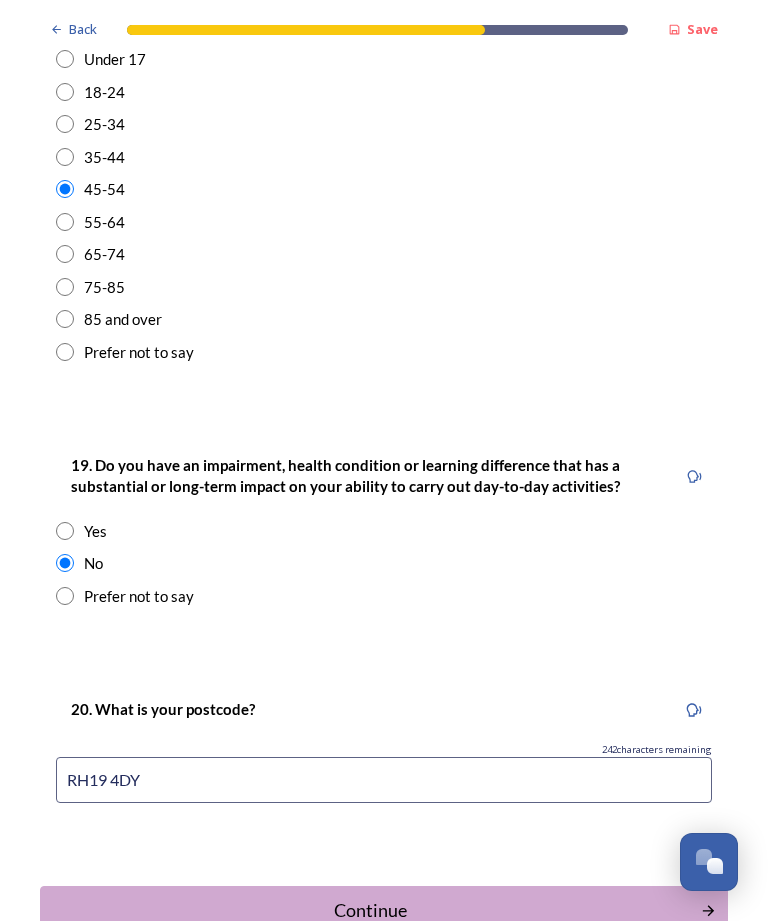 click on "RH19 4DY" at bounding box center [384, 780] 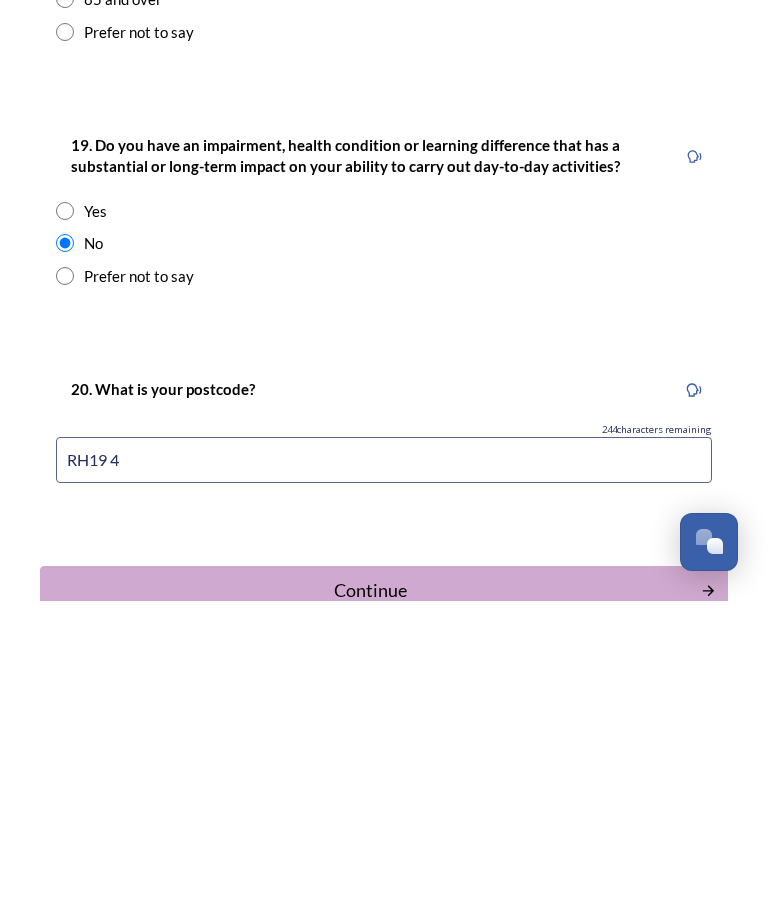 type on "RH19" 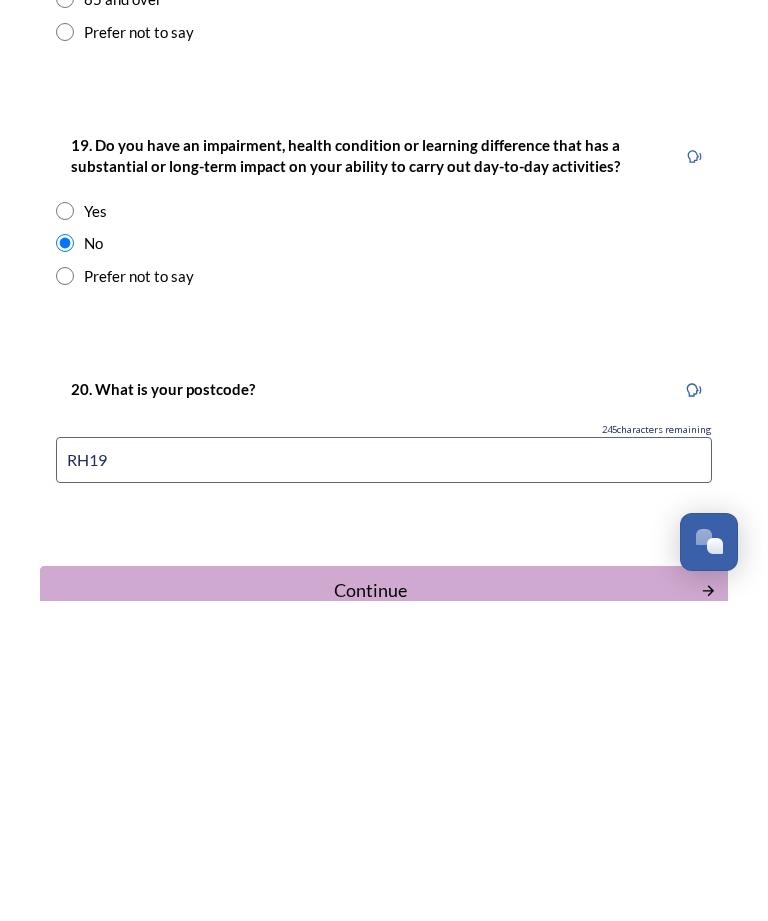 click on "Continue" at bounding box center (370, 910) 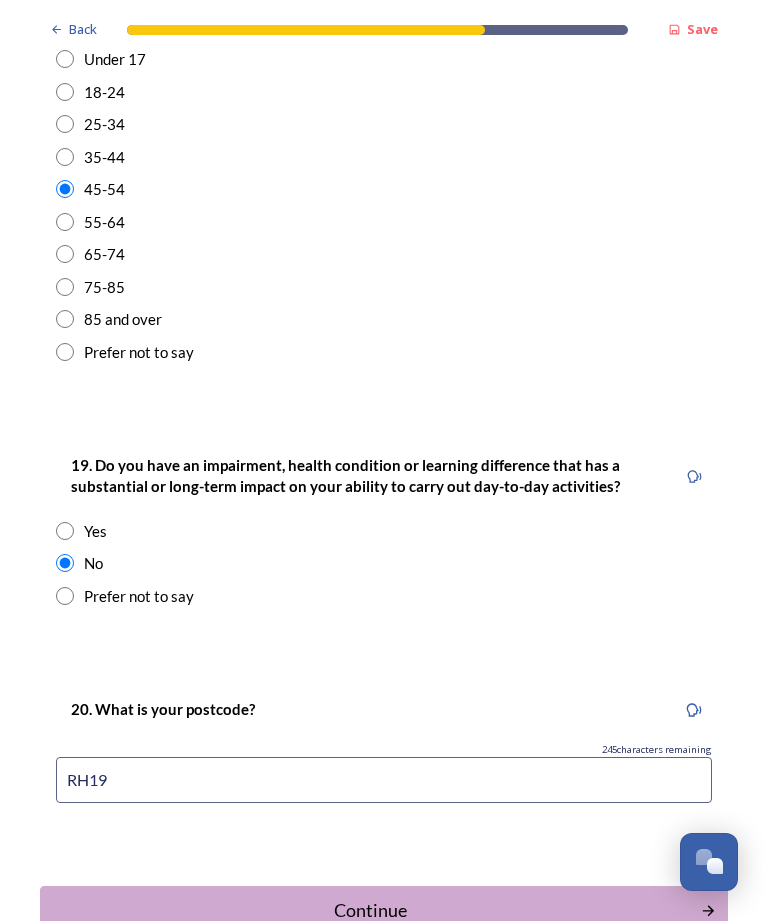 scroll, scrollTop: 0, scrollLeft: 0, axis: both 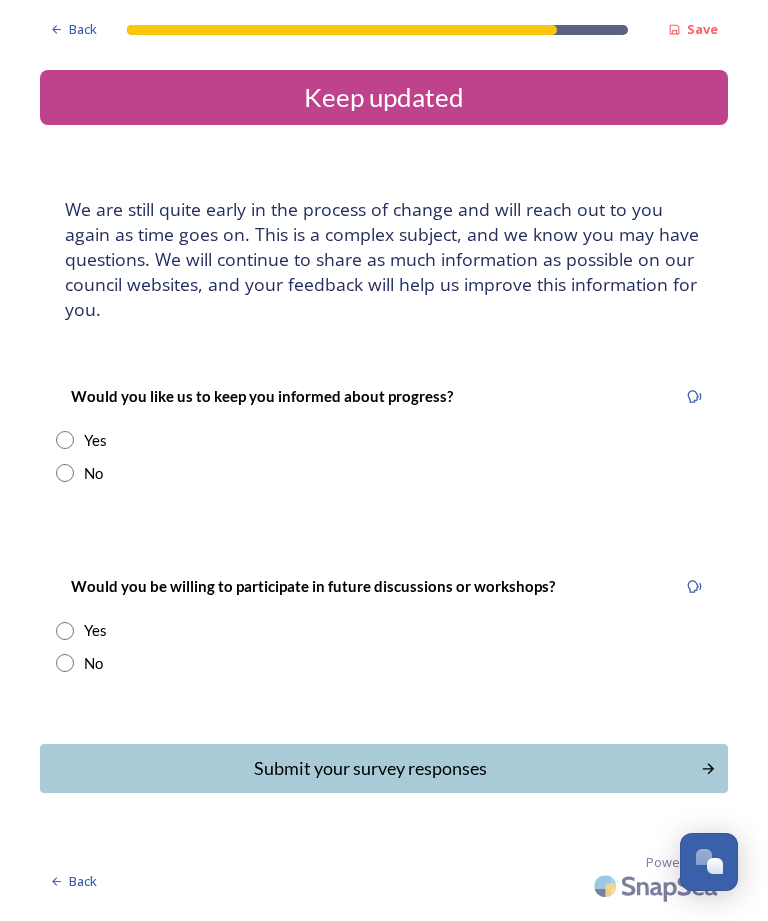 click on "Yes" at bounding box center (95, 440) 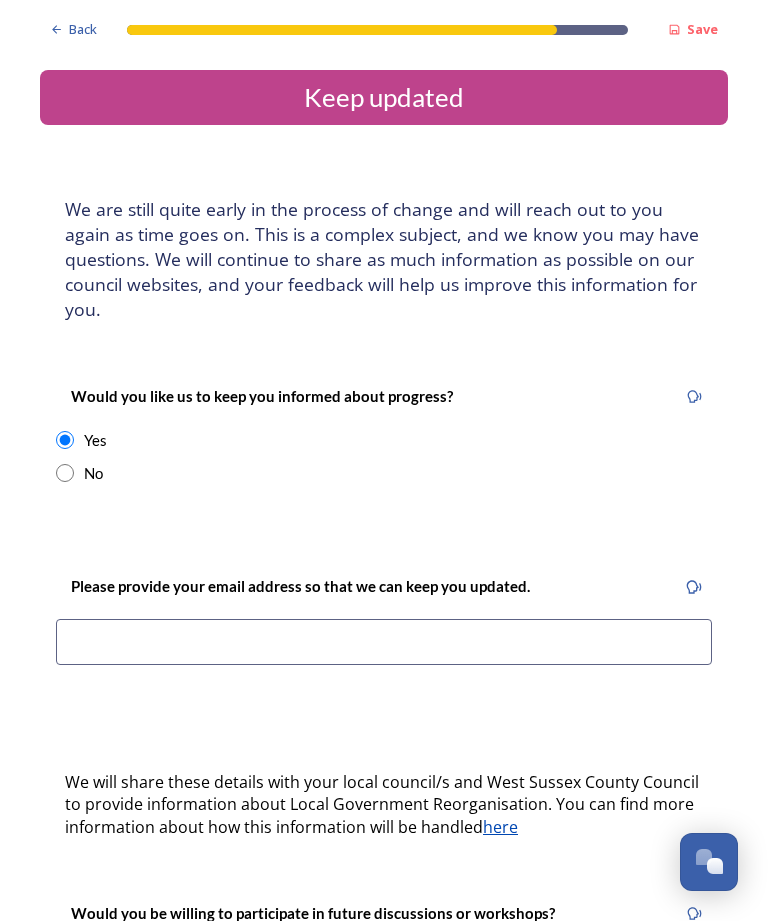 click at bounding box center (384, 642) 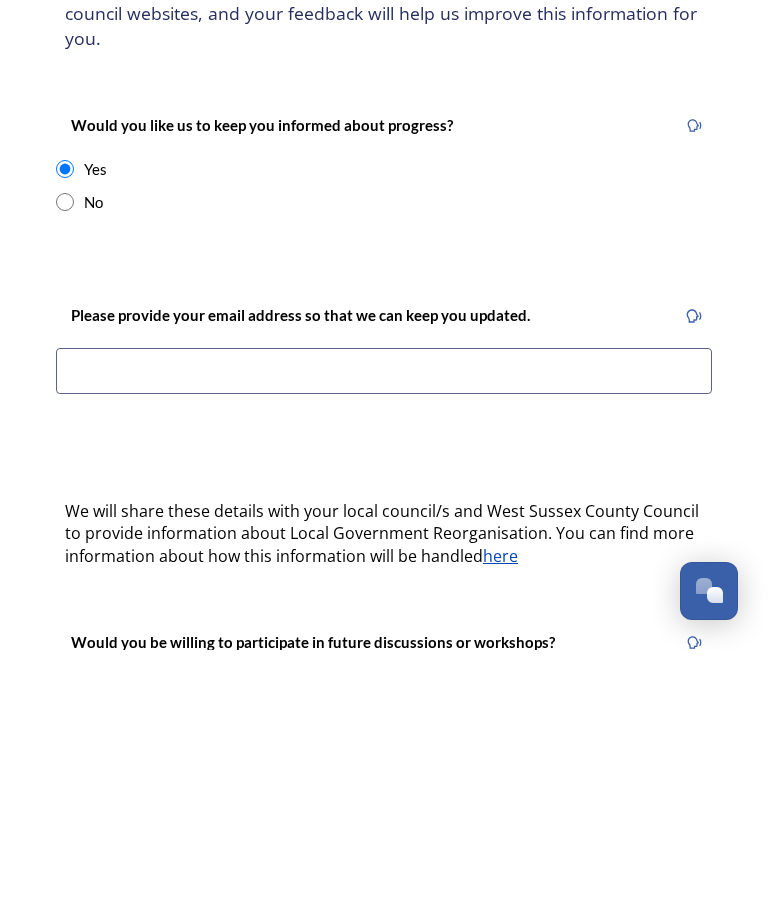 type on "[PERSON_NAME][EMAIL_ADDRESS][DOMAIN_NAME]" 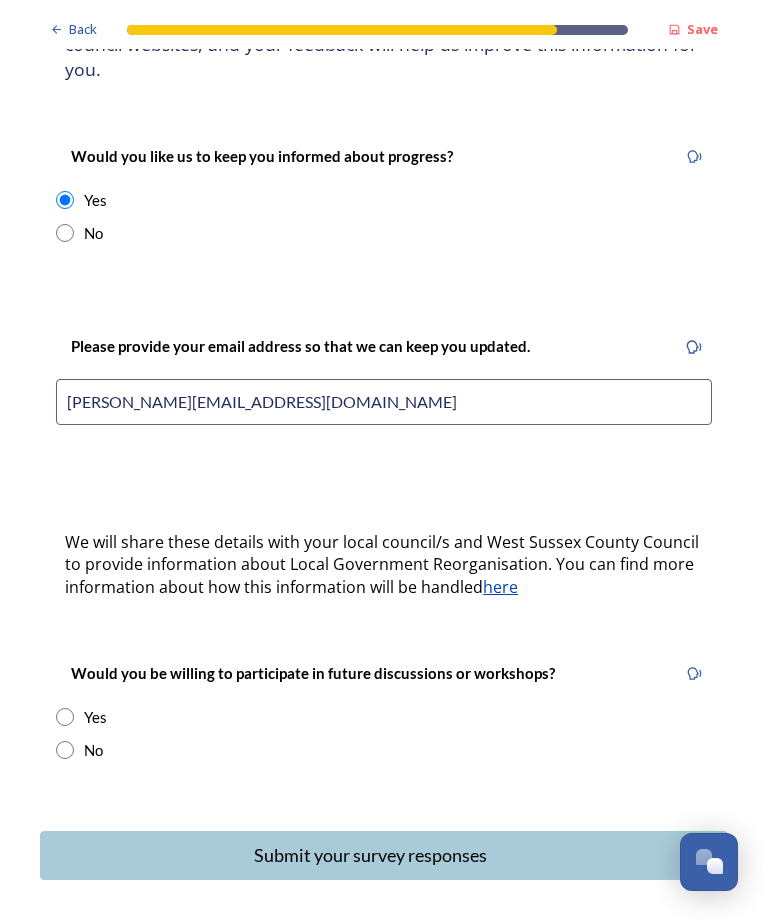 scroll, scrollTop: 239, scrollLeft: 0, axis: vertical 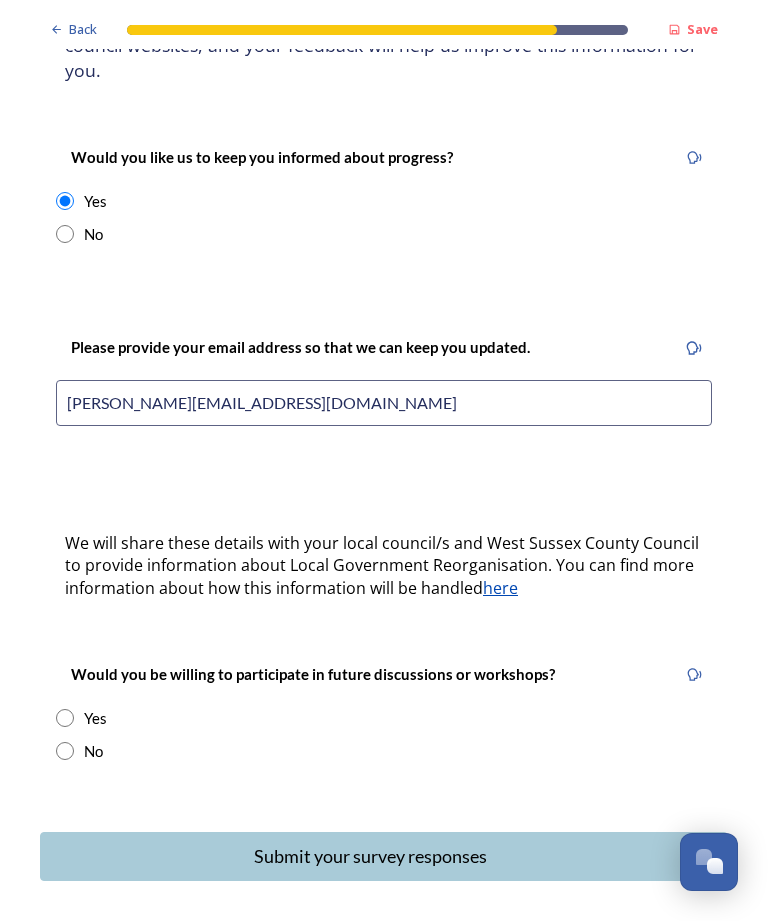 click at bounding box center [65, 751] 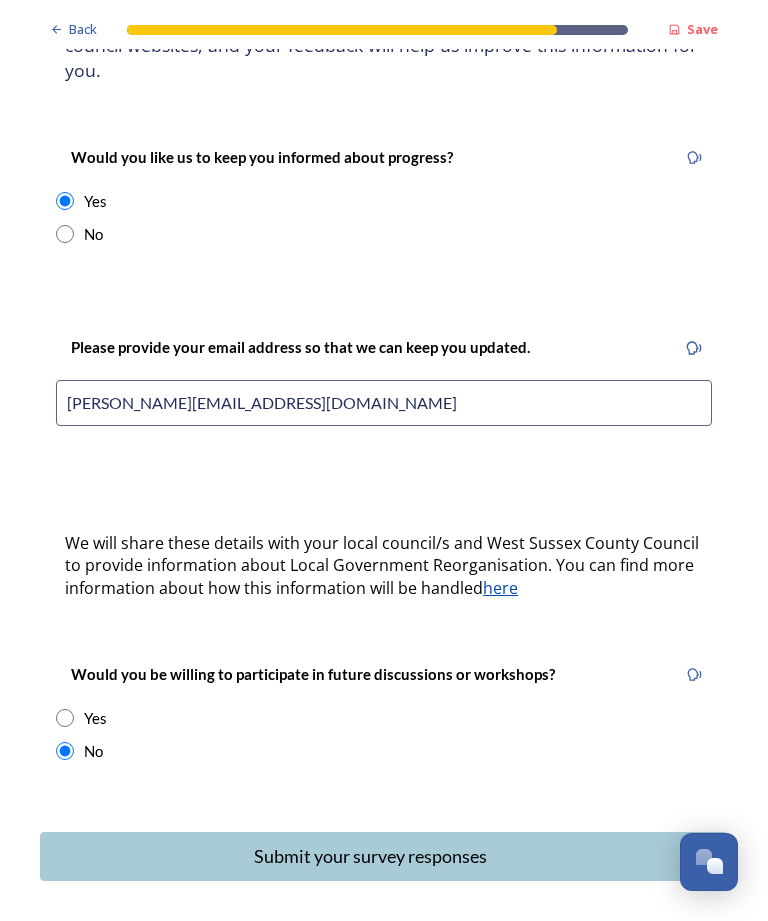click on "Submit your survey responses" at bounding box center (370, 856) 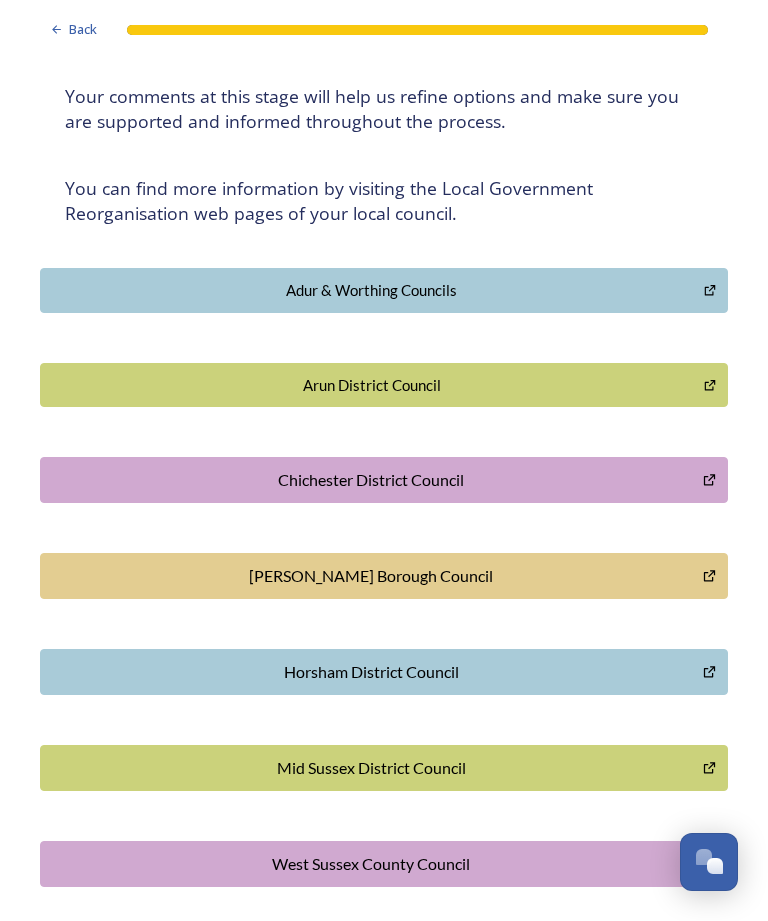scroll, scrollTop: 285, scrollLeft: 0, axis: vertical 